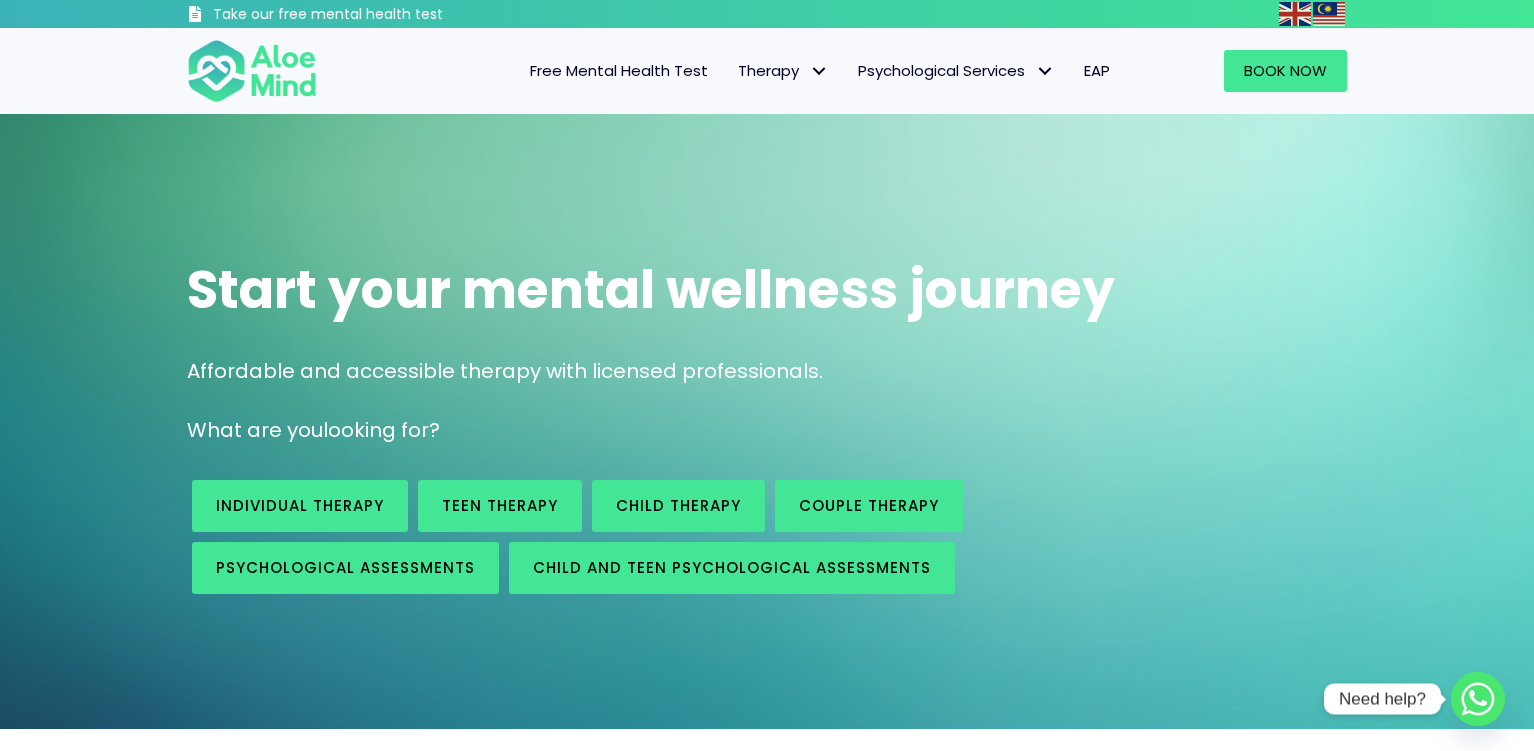 scroll, scrollTop: 0, scrollLeft: 0, axis: both 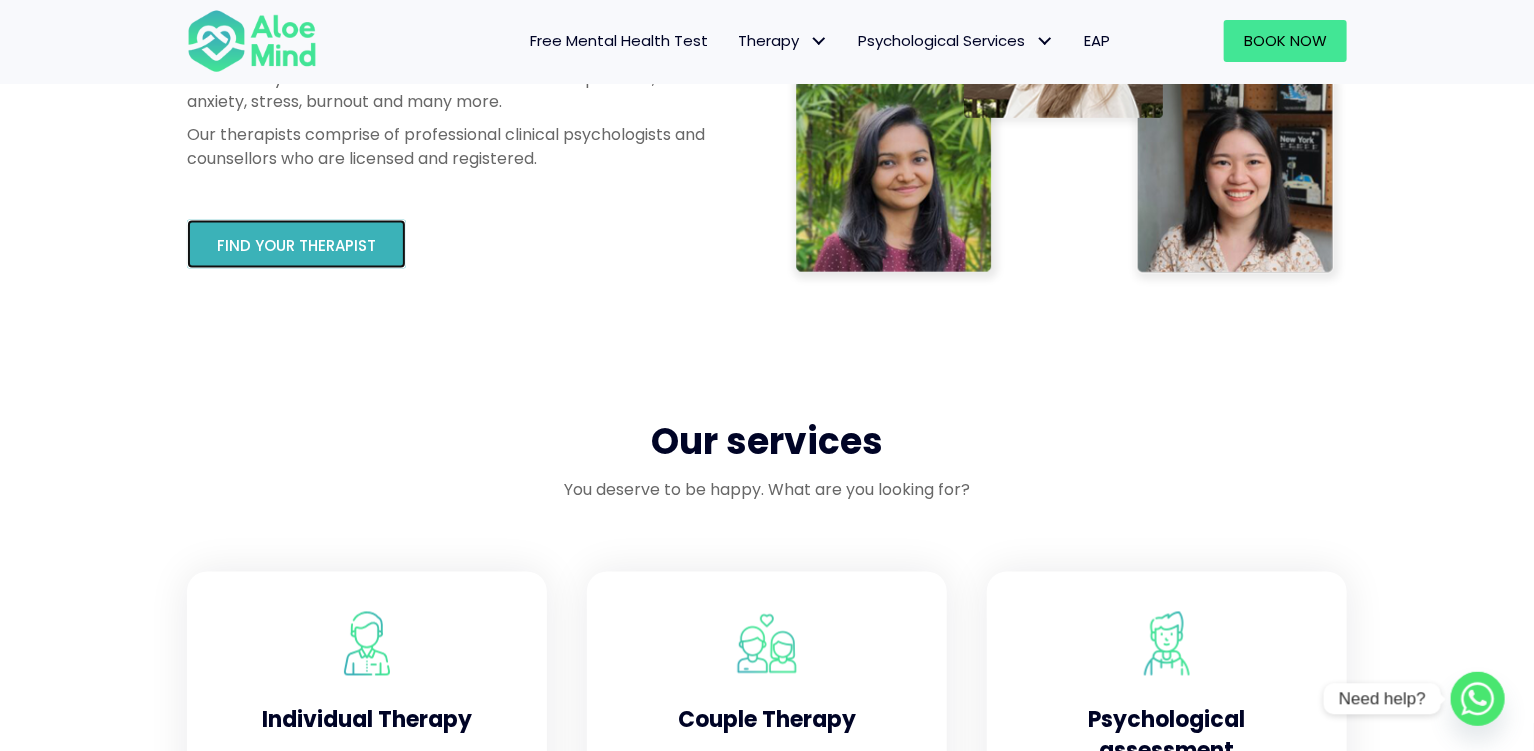 click on "Find your therapist" at bounding box center (296, 245) 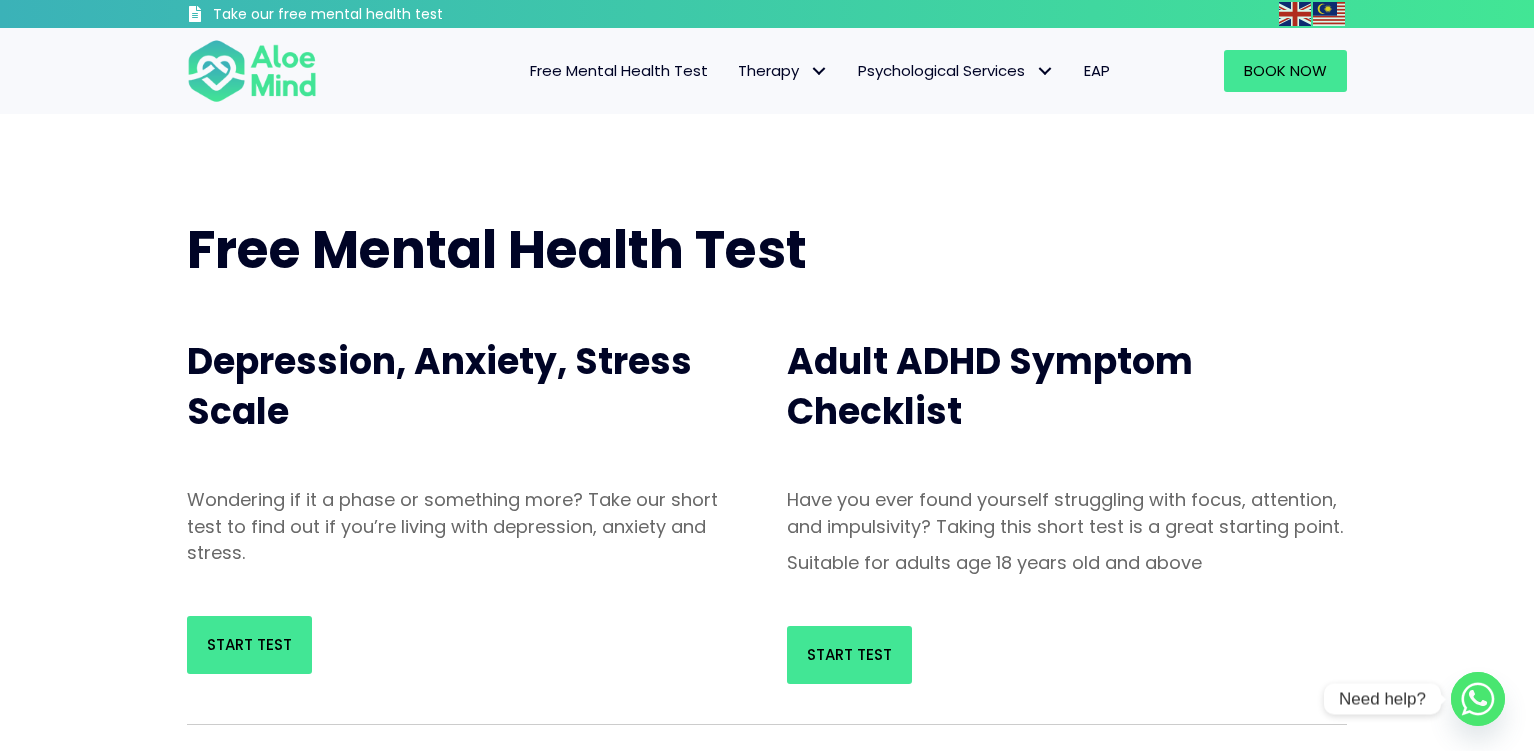 scroll, scrollTop: 0, scrollLeft: 0, axis: both 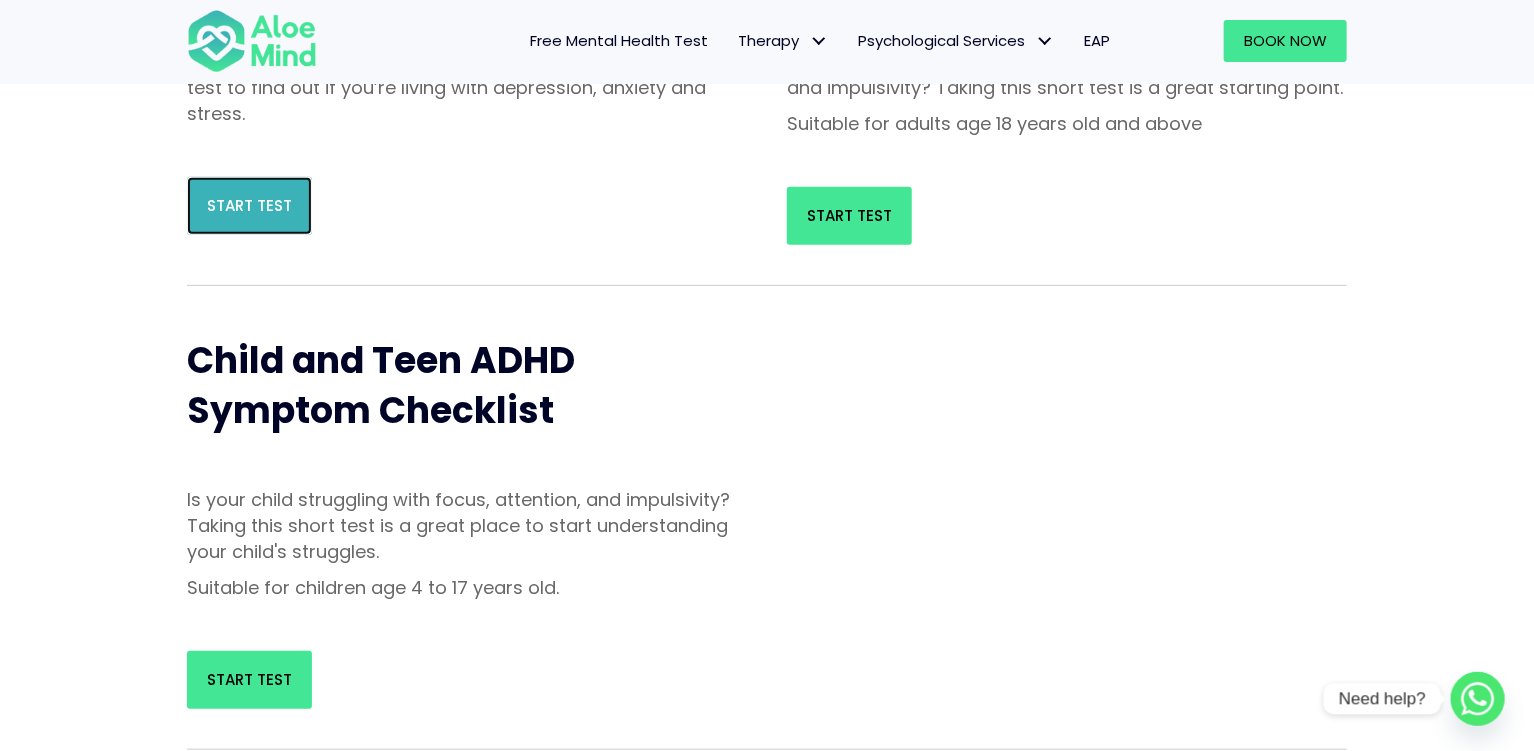 click on "Start Test" at bounding box center [249, 206] 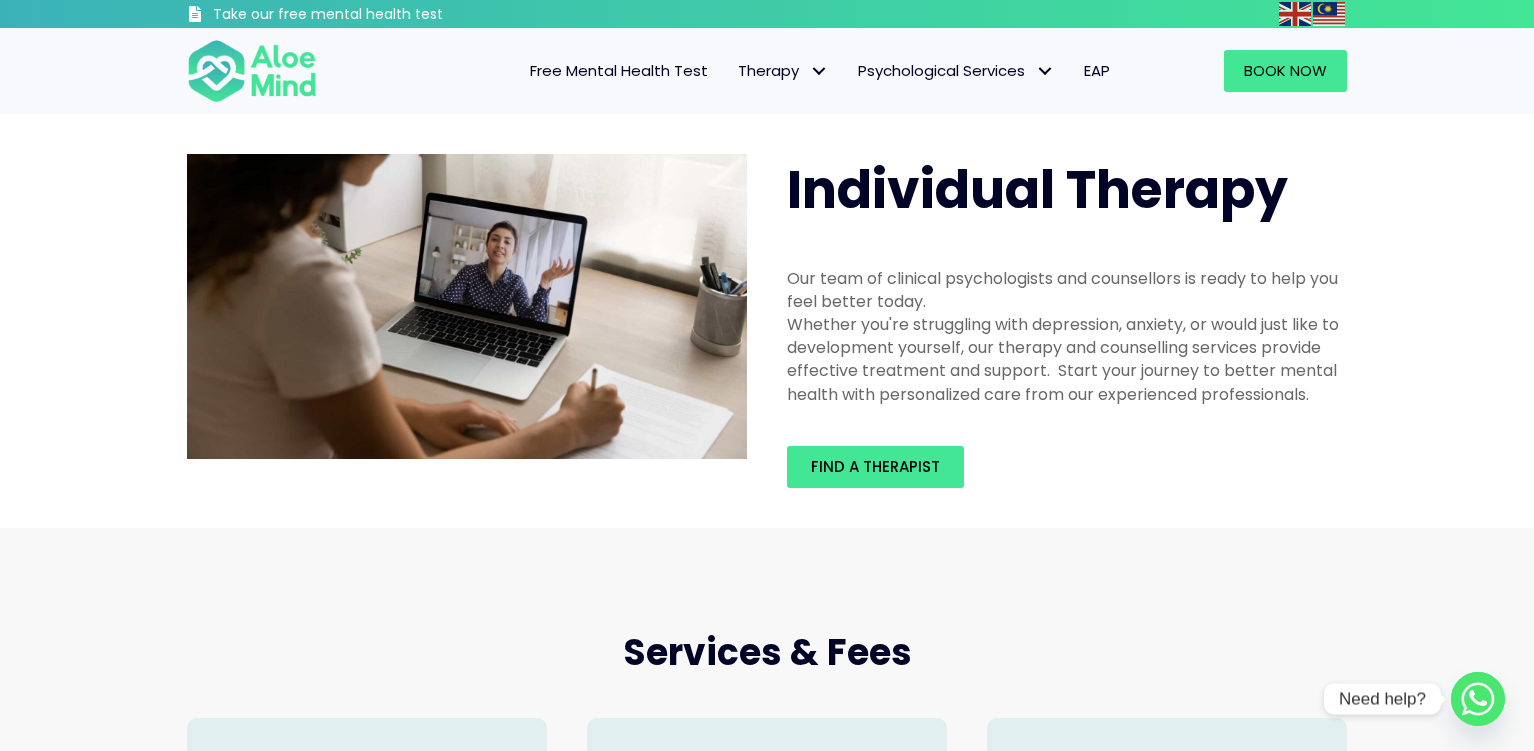 scroll, scrollTop: 0, scrollLeft: 0, axis: both 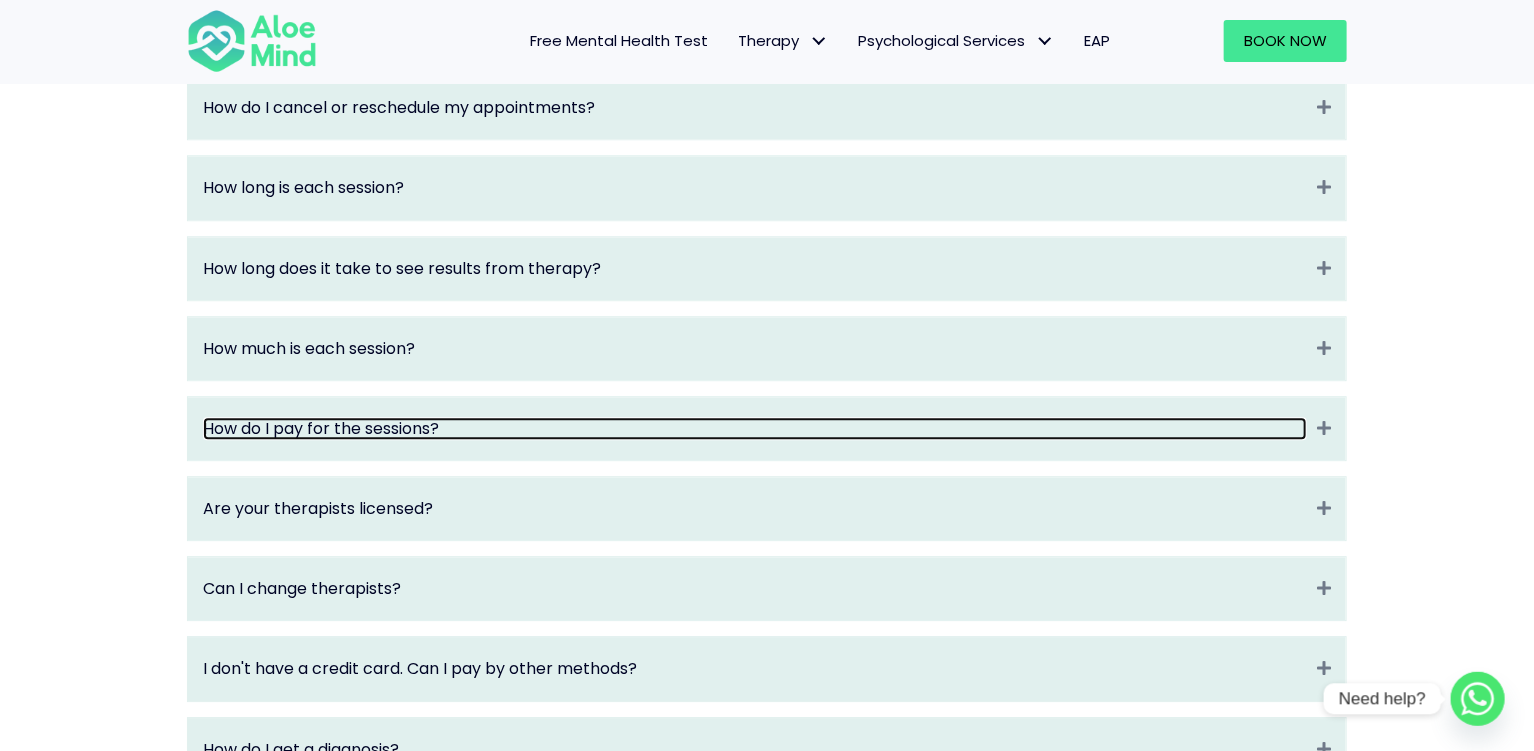 click on "How do I pay for the sessions?" at bounding box center [755, 428] 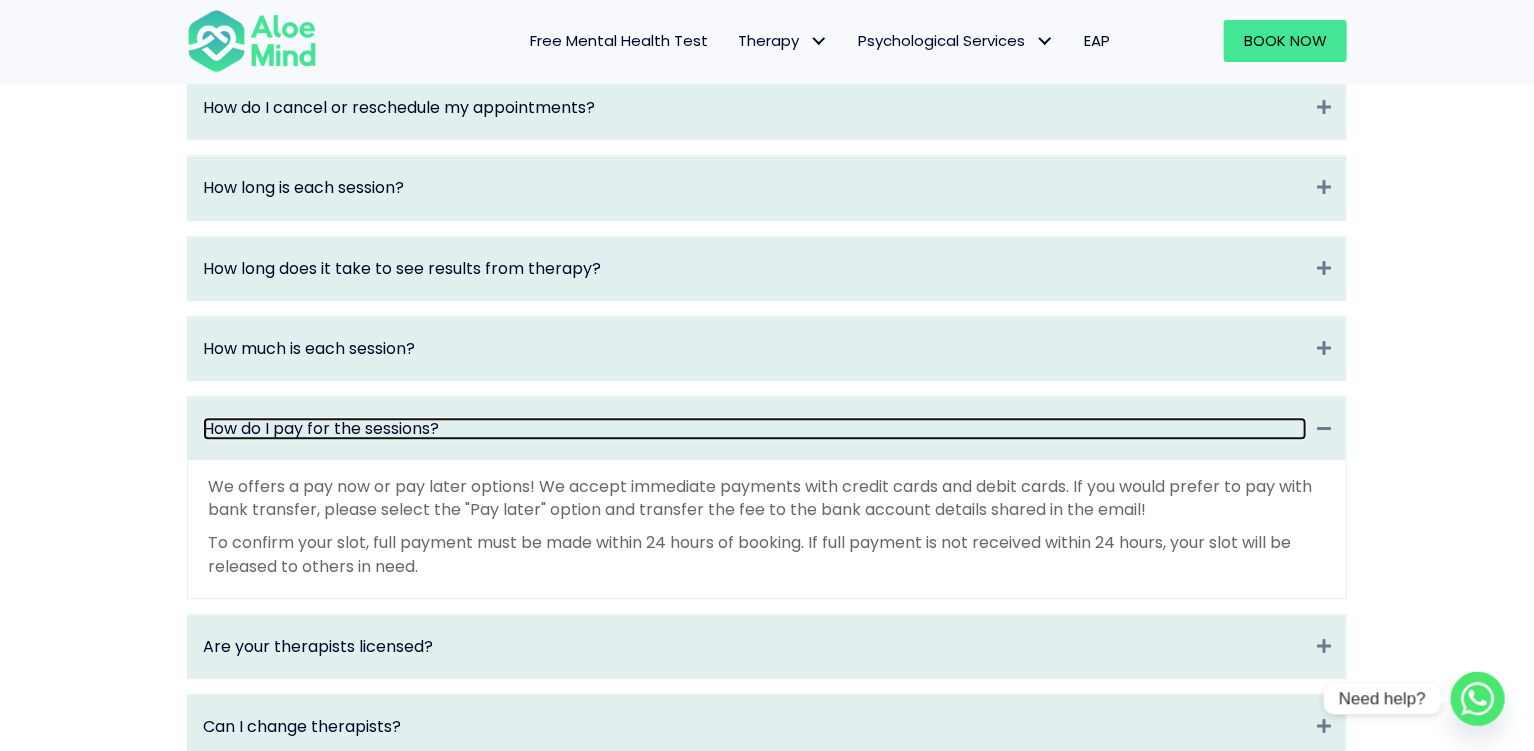 click on "How do I pay for the sessions?" at bounding box center (755, 428) 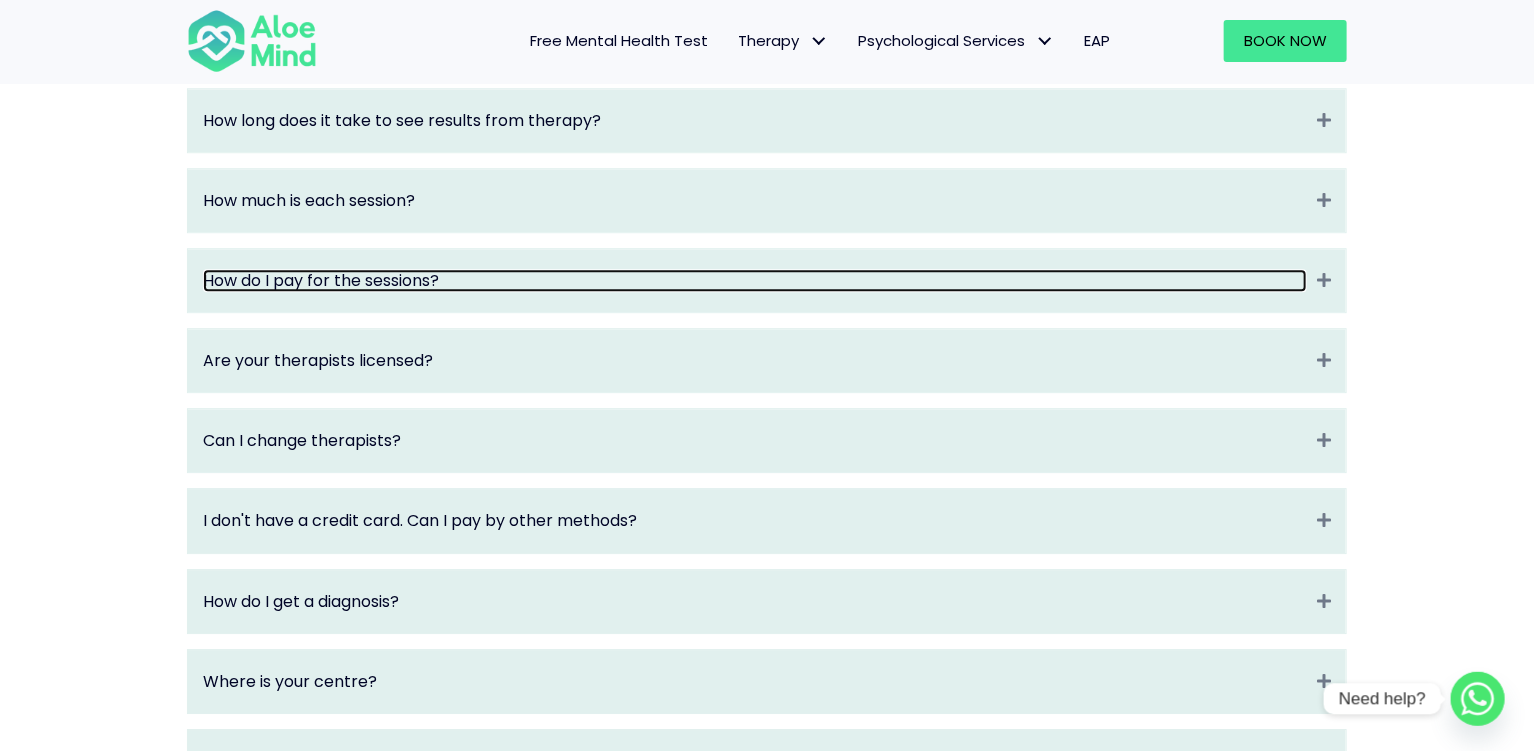 scroll, scrollTop: 2538, scrollLeft: 0, axis: vertical 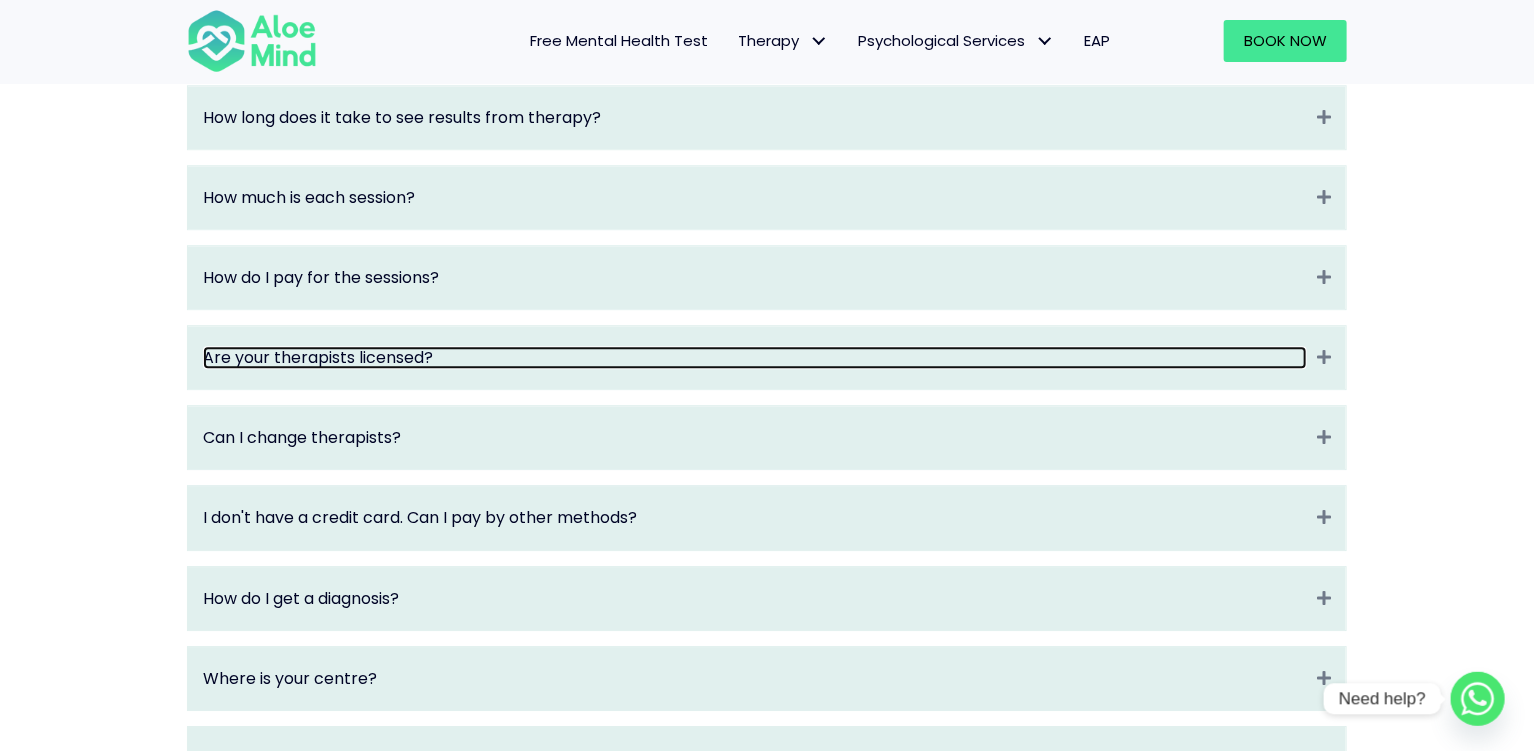 click on "Are your therapists licensed?" at bounding box center [755, 357] 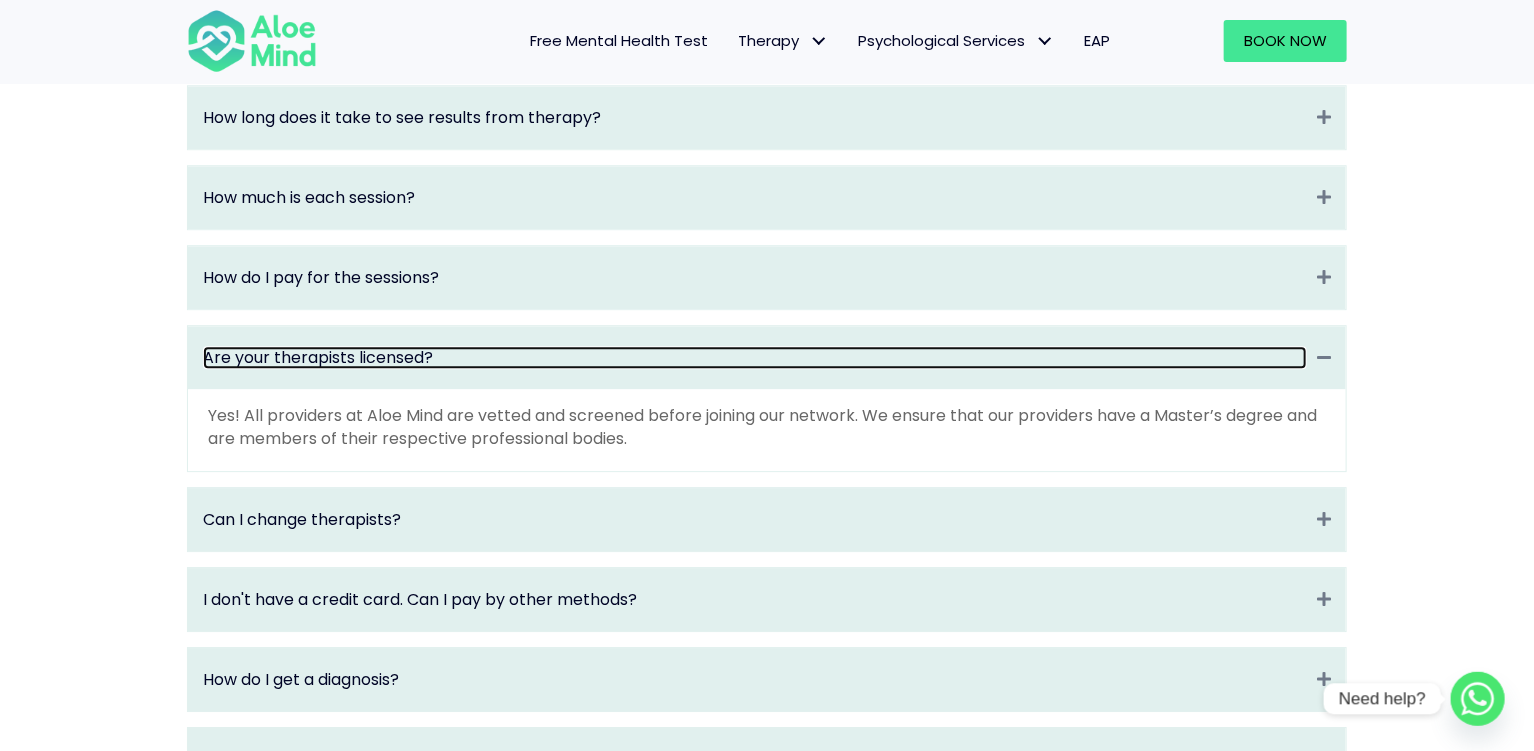 click on "Are your therapists licensed?" at bounding box center [755, 357] 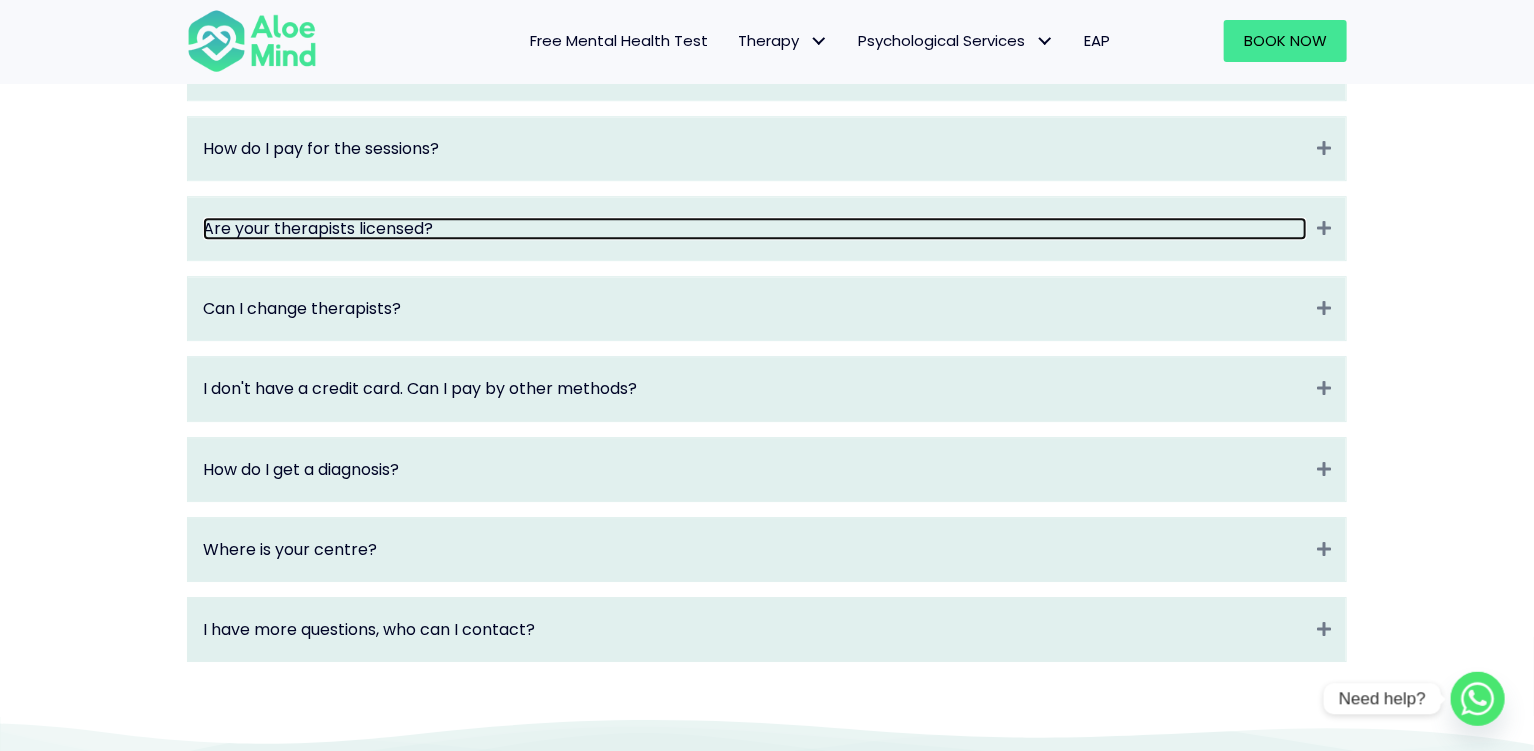scroll, scrollTop: 2670, scrollLeft: 0, axis: vertical 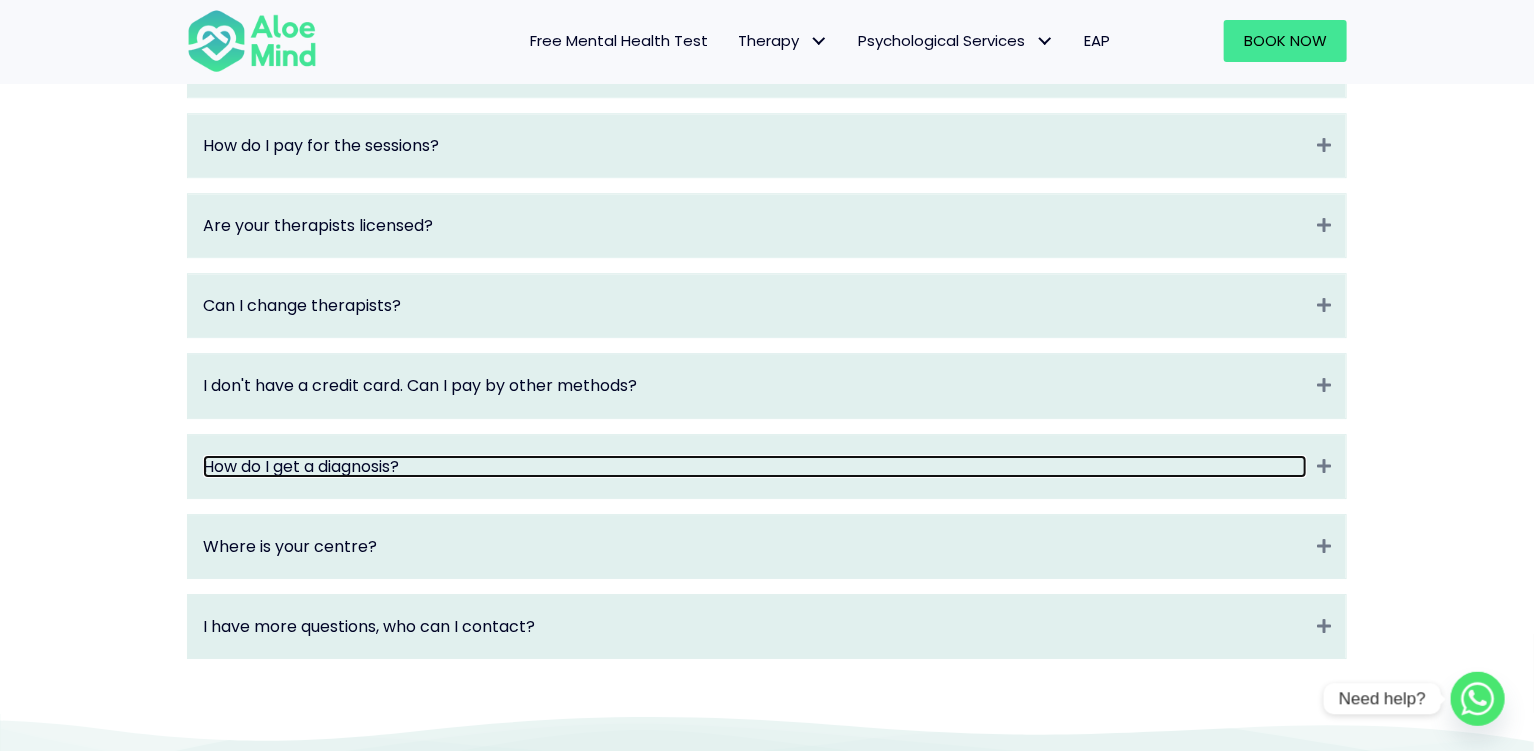 click on "How do I get a diagnosis?" at bounding box center (755, 466) 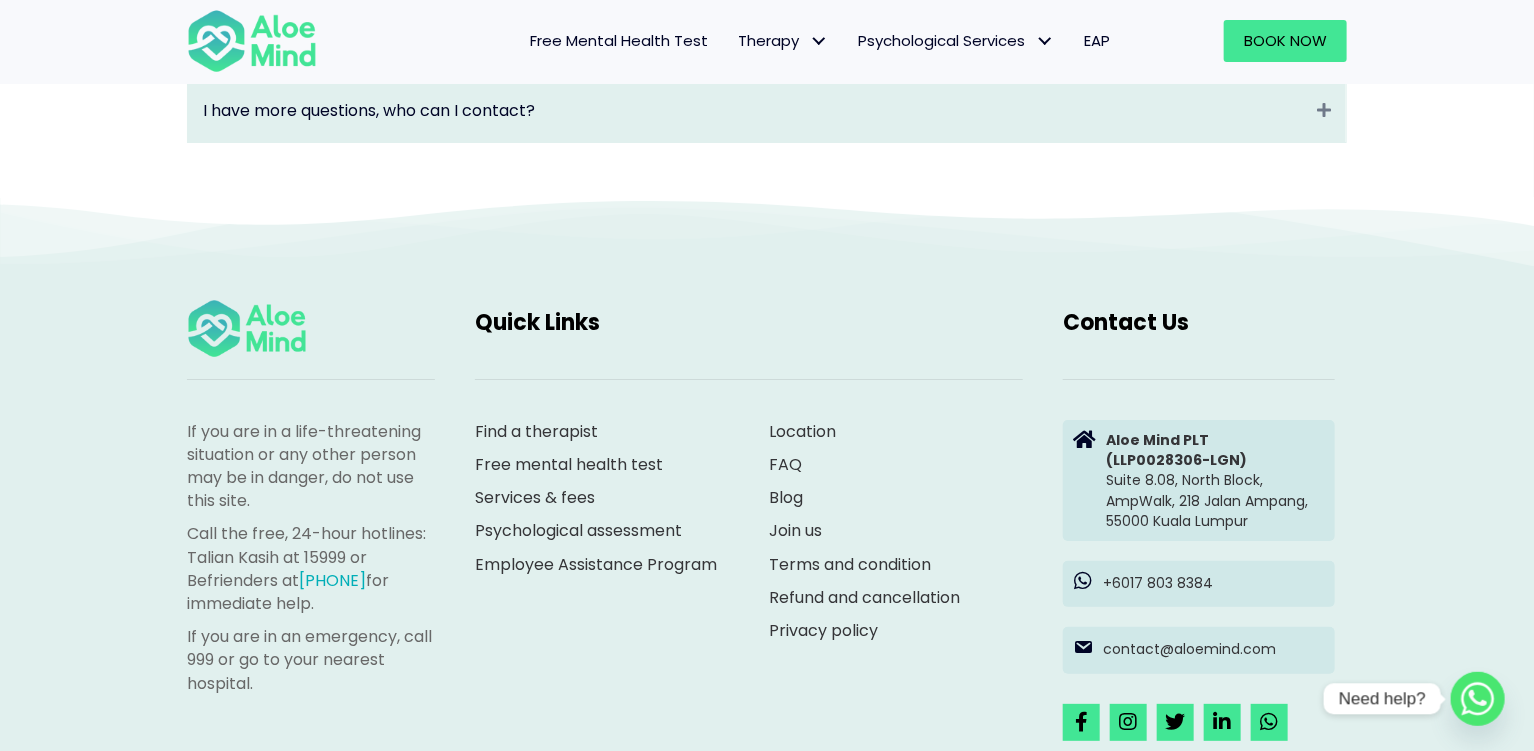 scroll, scrollTop: 3332, scrollLeft: 0, axis: vertical 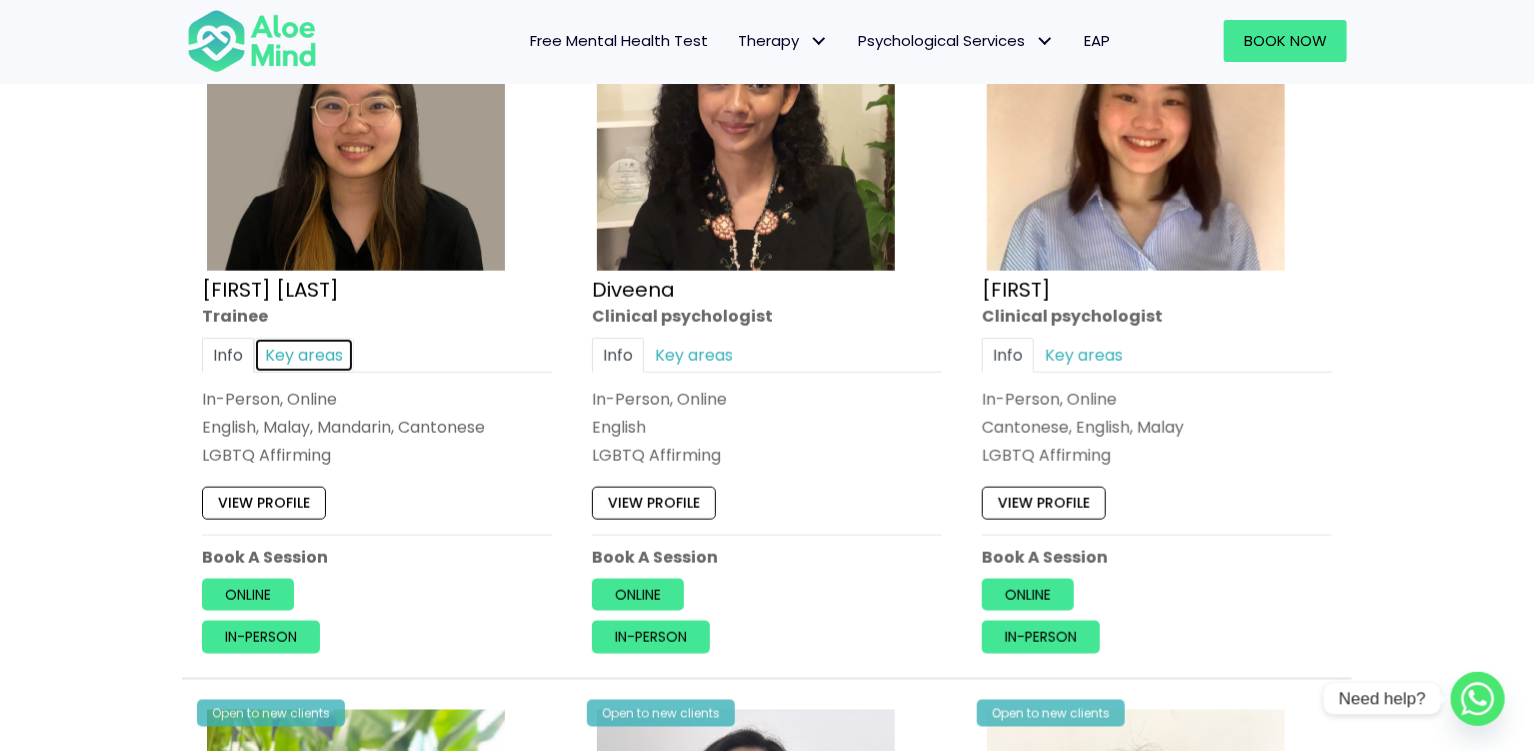click on "Key areas" at bounding box center (304, 355) 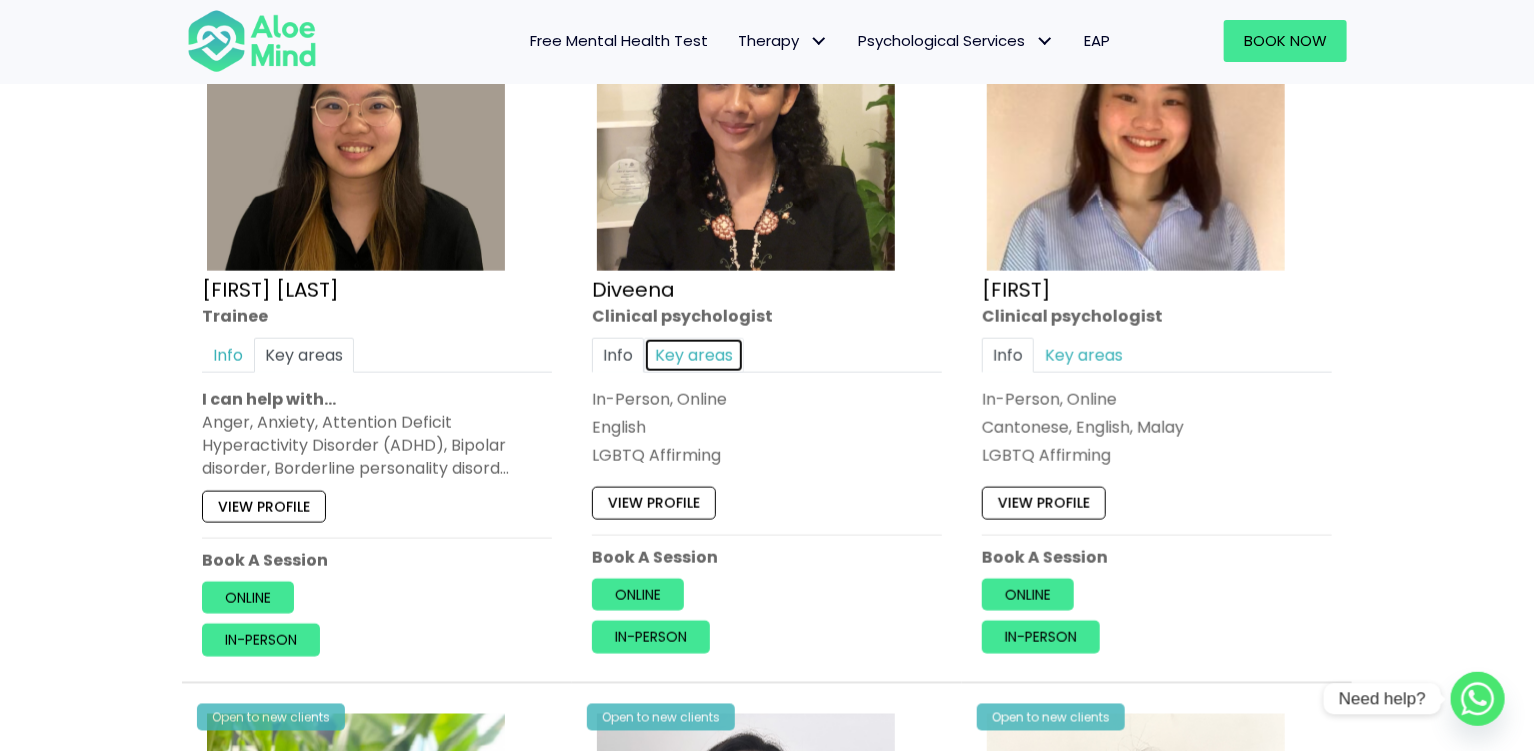 click on "Key areas" at bounding box center (694, 355) 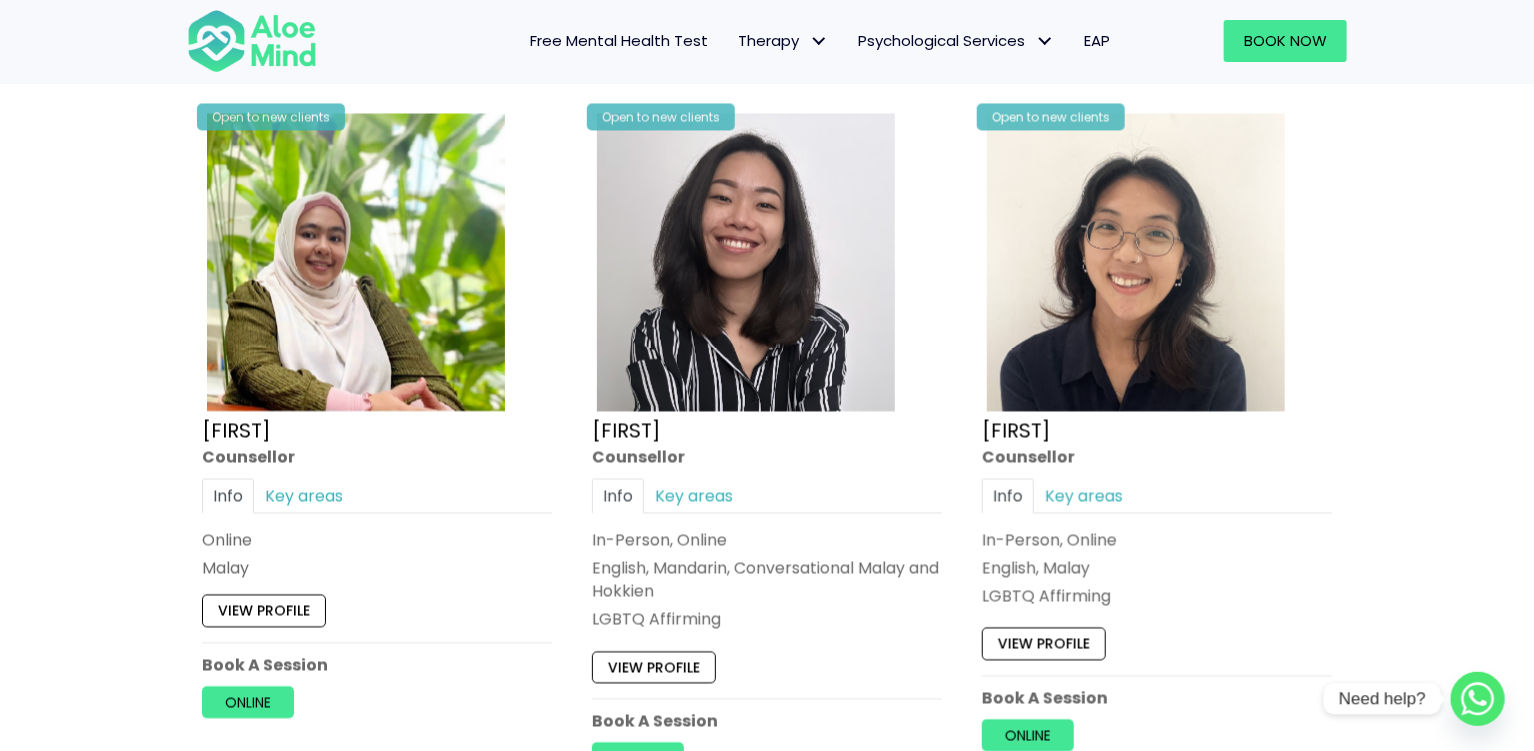 scroll, scrollTop: 1787, scrollLeft: 0, axis: vertical 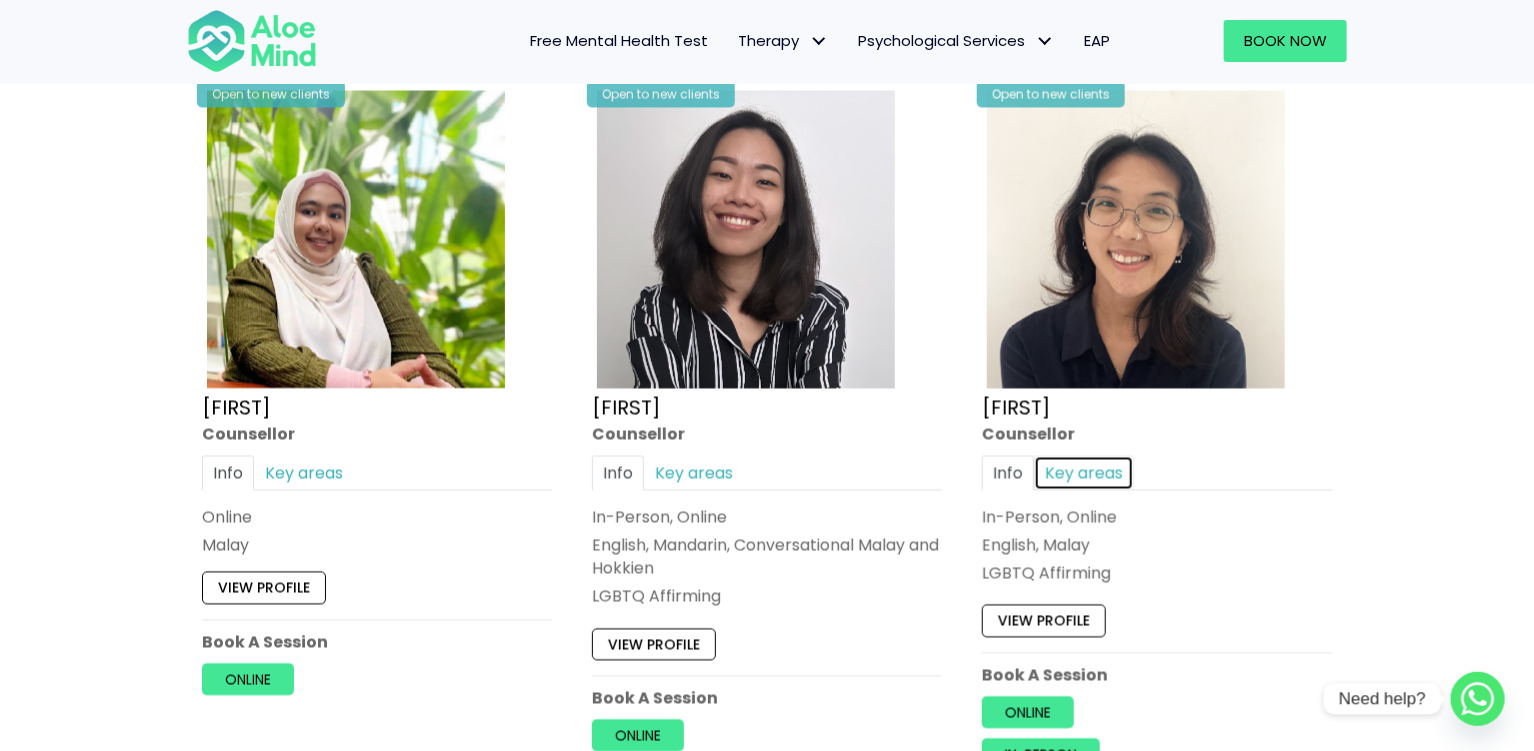 click on "Key areas" at bounding box center [1084, 471] 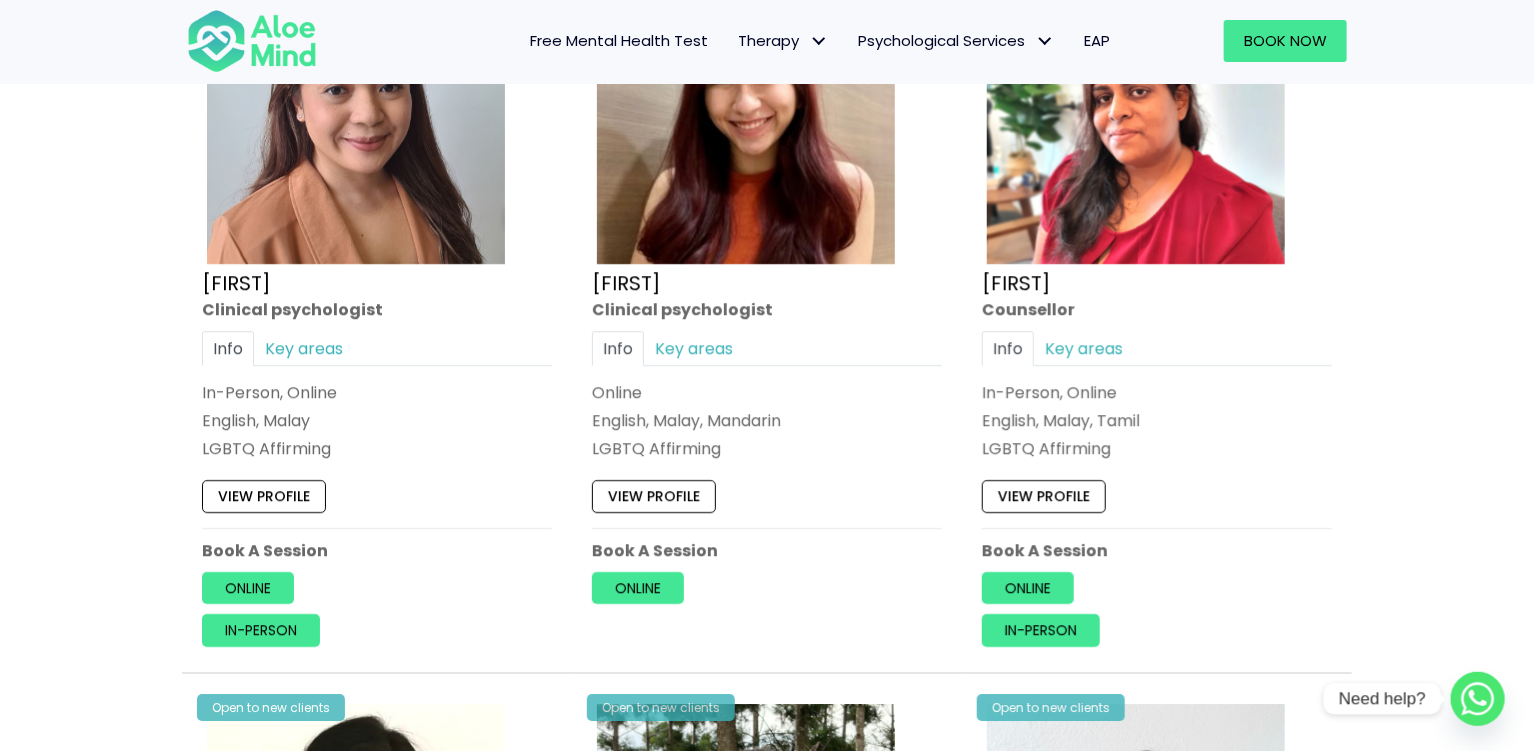 scroll, scrollTop: 2672, scrollLeft: 0, axis: vertical 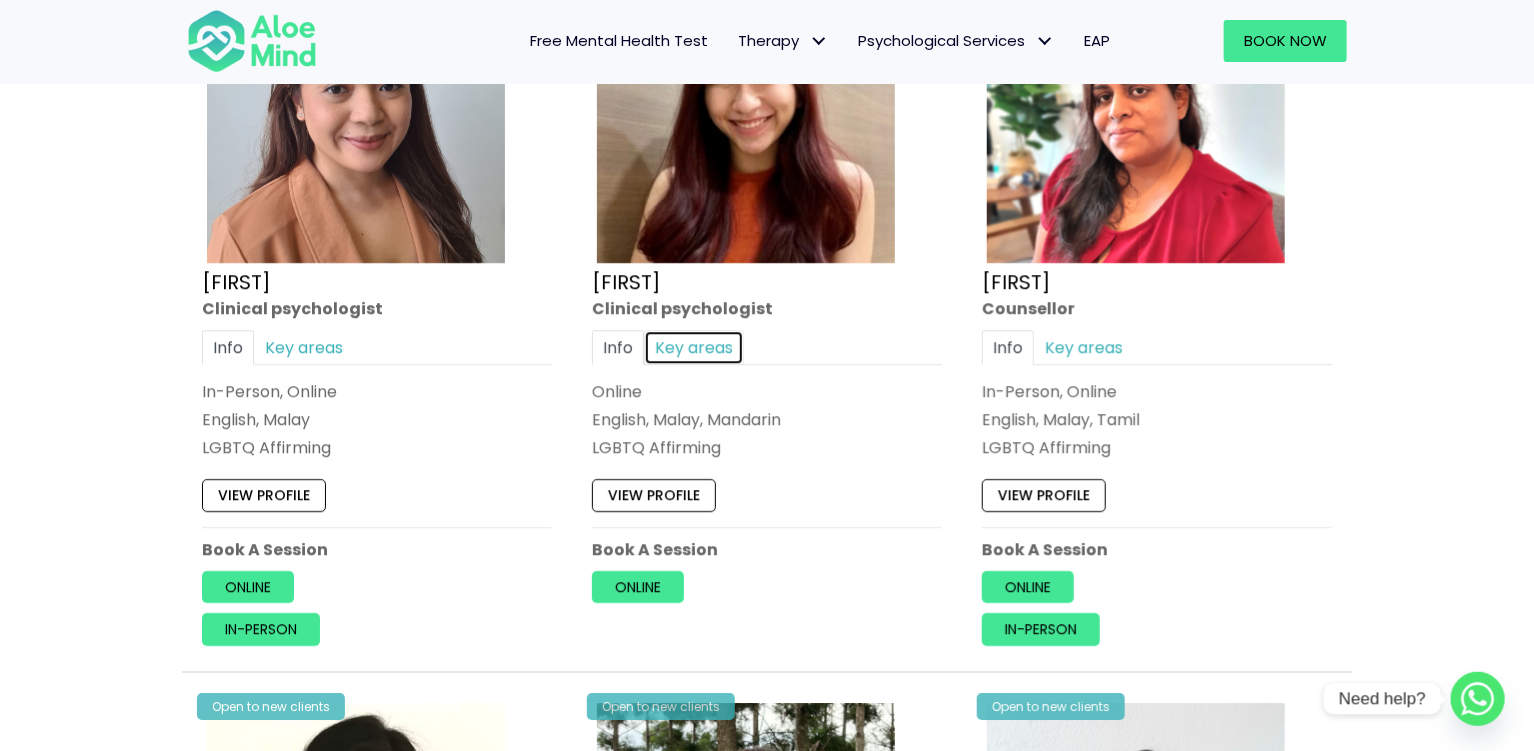 click on "Key areas" at bounding box center [694, 347] 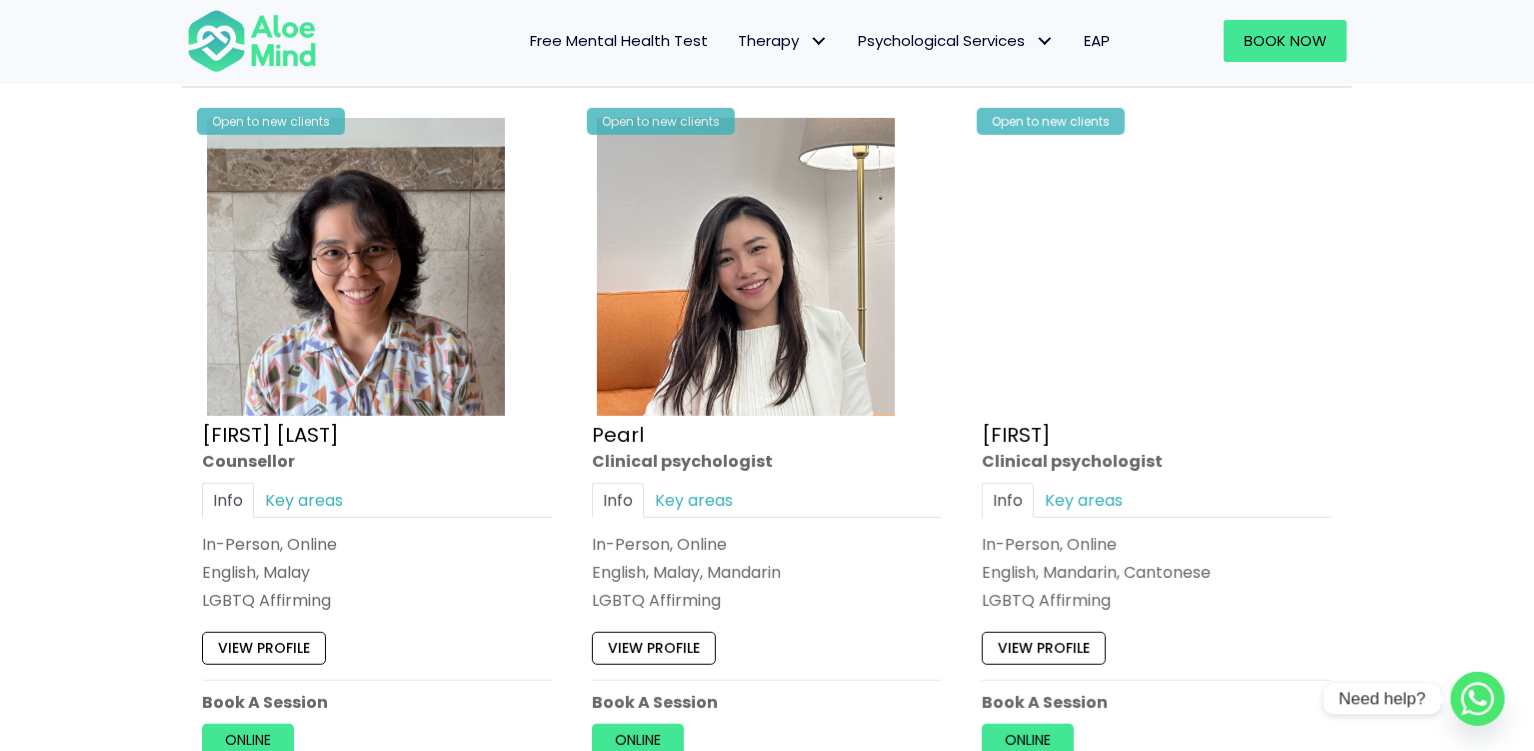 scroll, scrollTop: 4020, scrollLeft: 0, axis: vertical 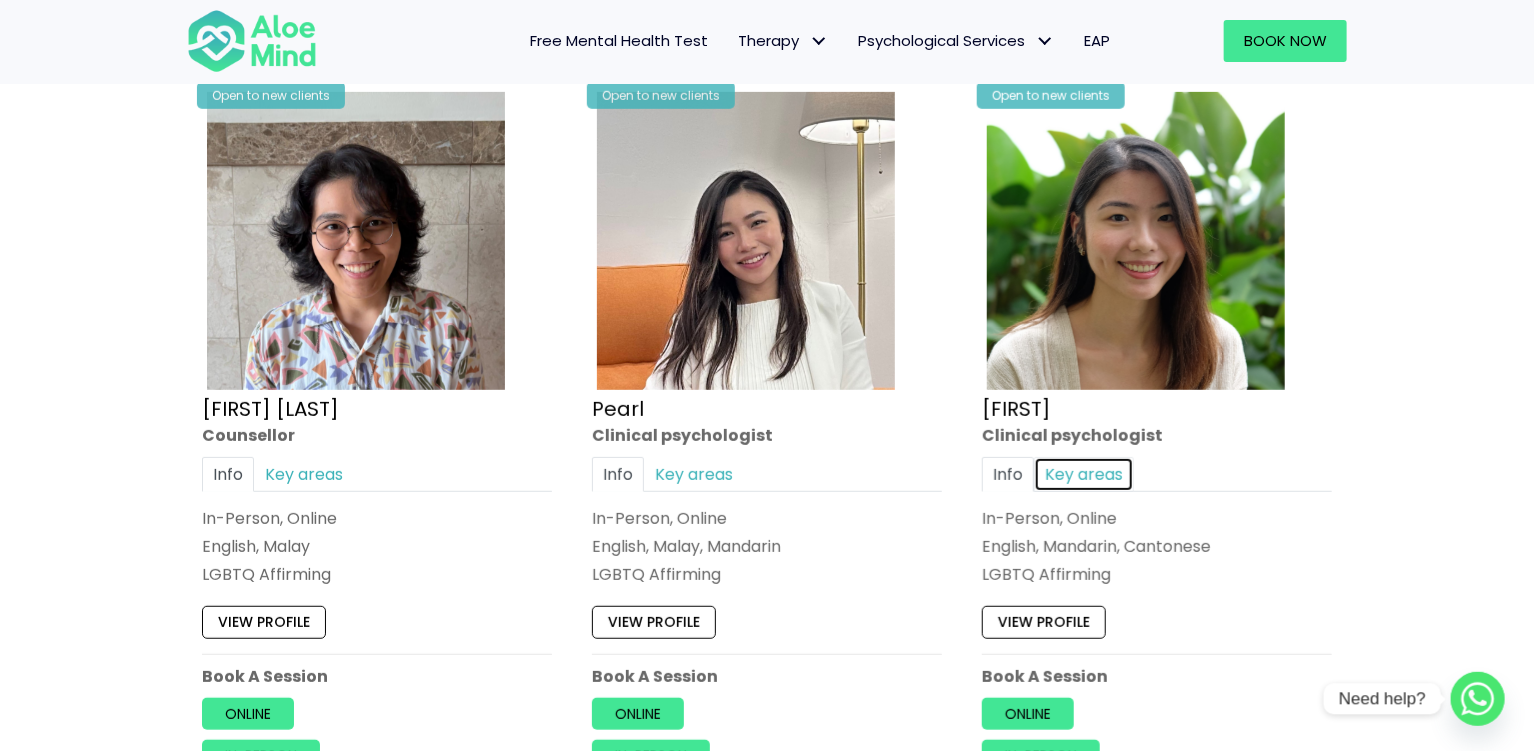 click on "Key areas" at bounding box center (1084, 474) 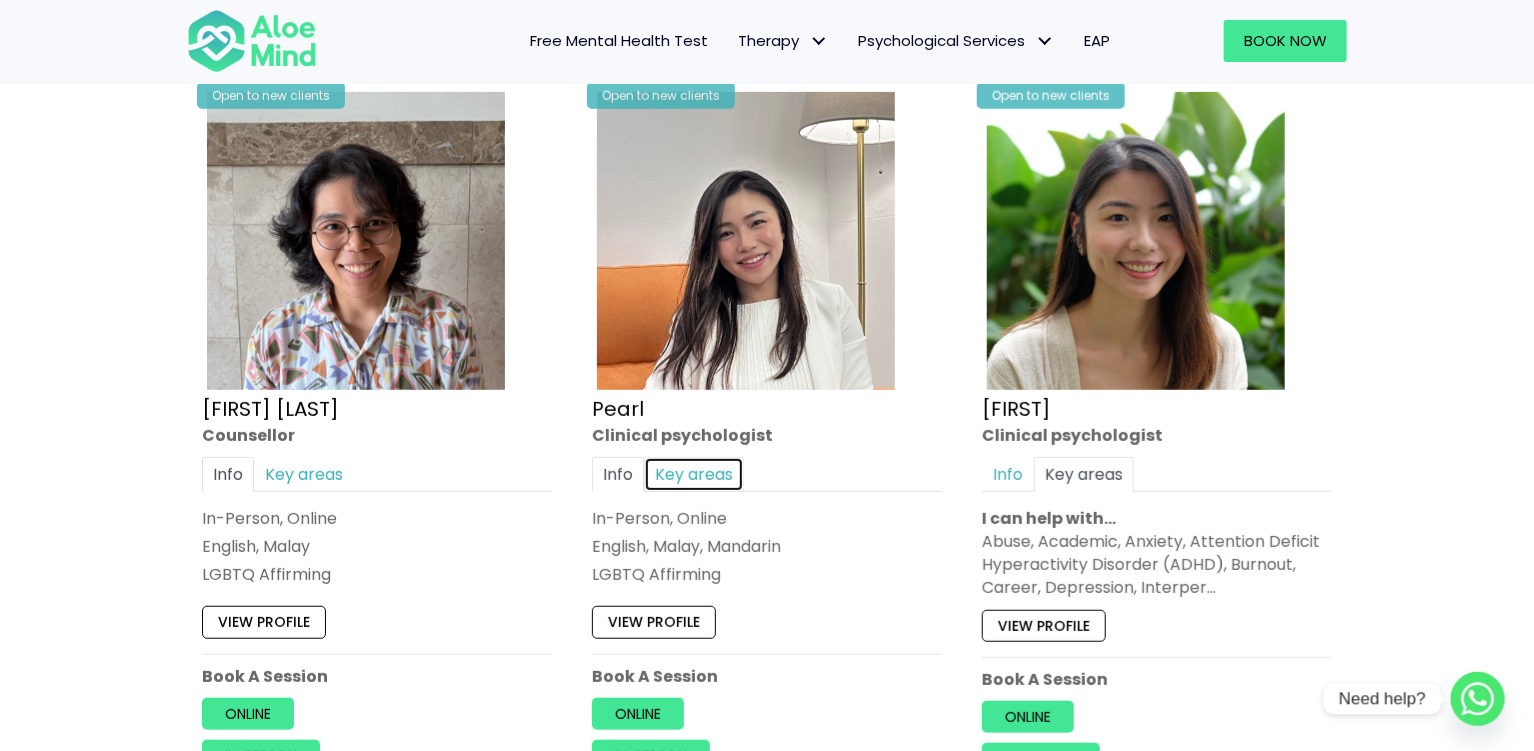 click on "Key areas" at bounding box center [694, 474] 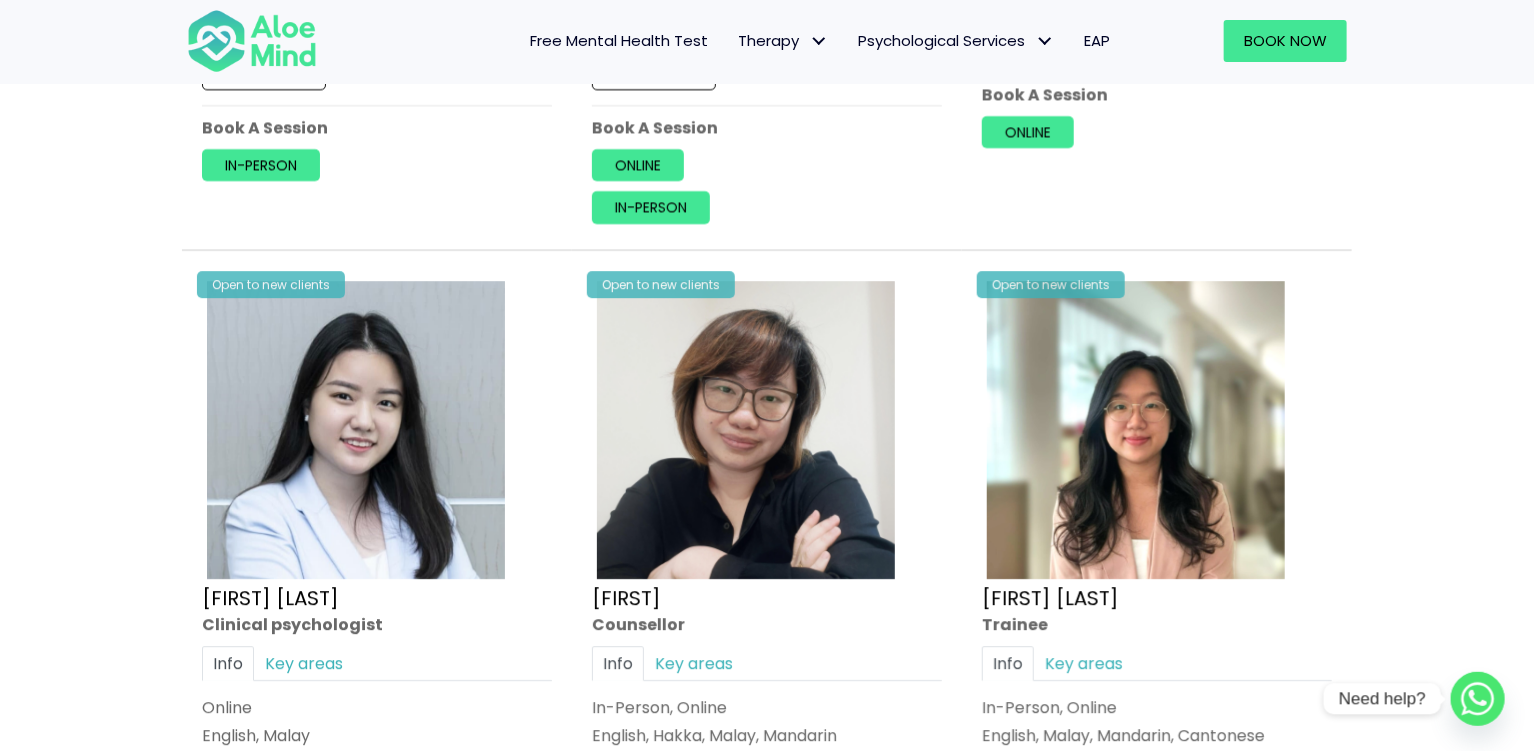scroll, scrollTop: 6044, scrollLeft: 0, axis: vertical 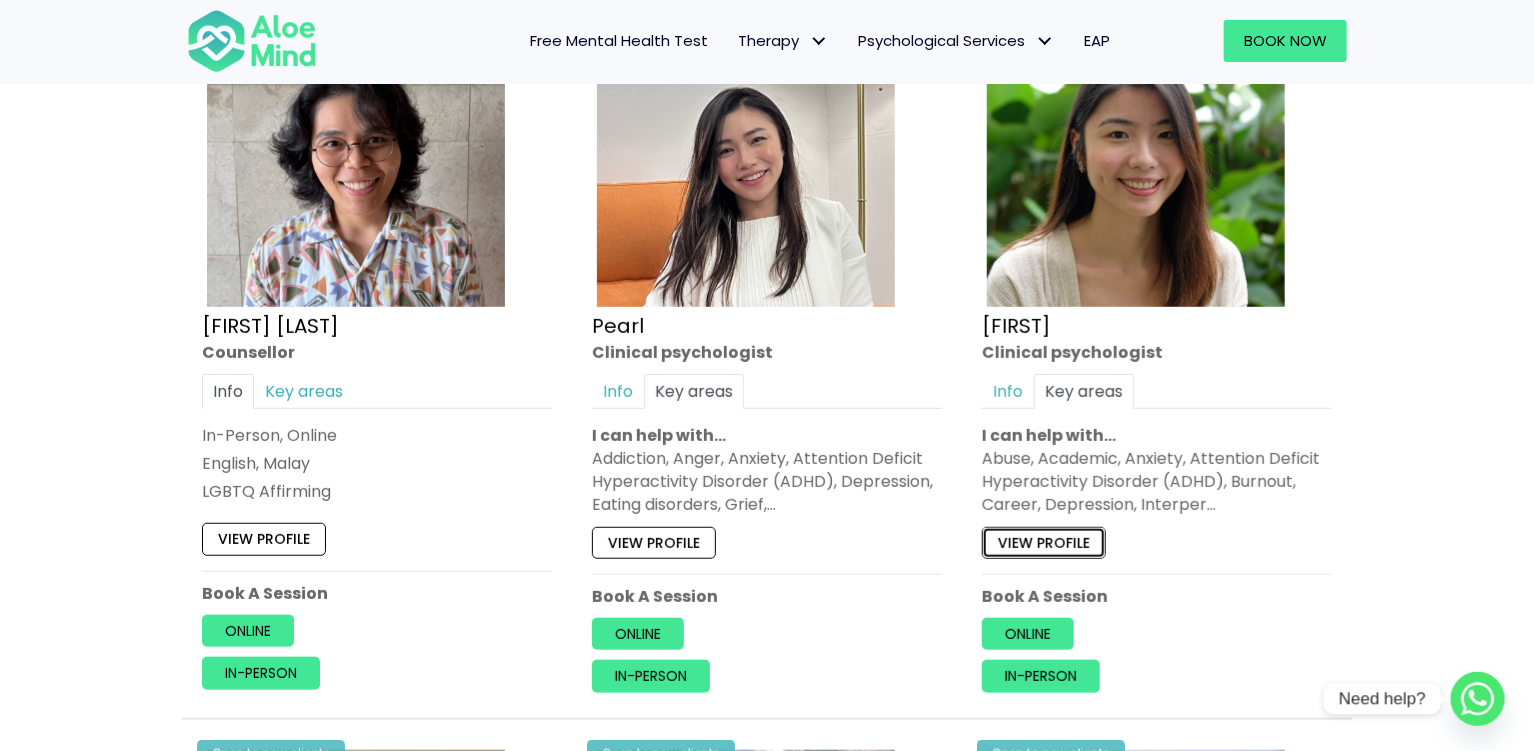 click on "View profile" at bounding box center (1044, 543) 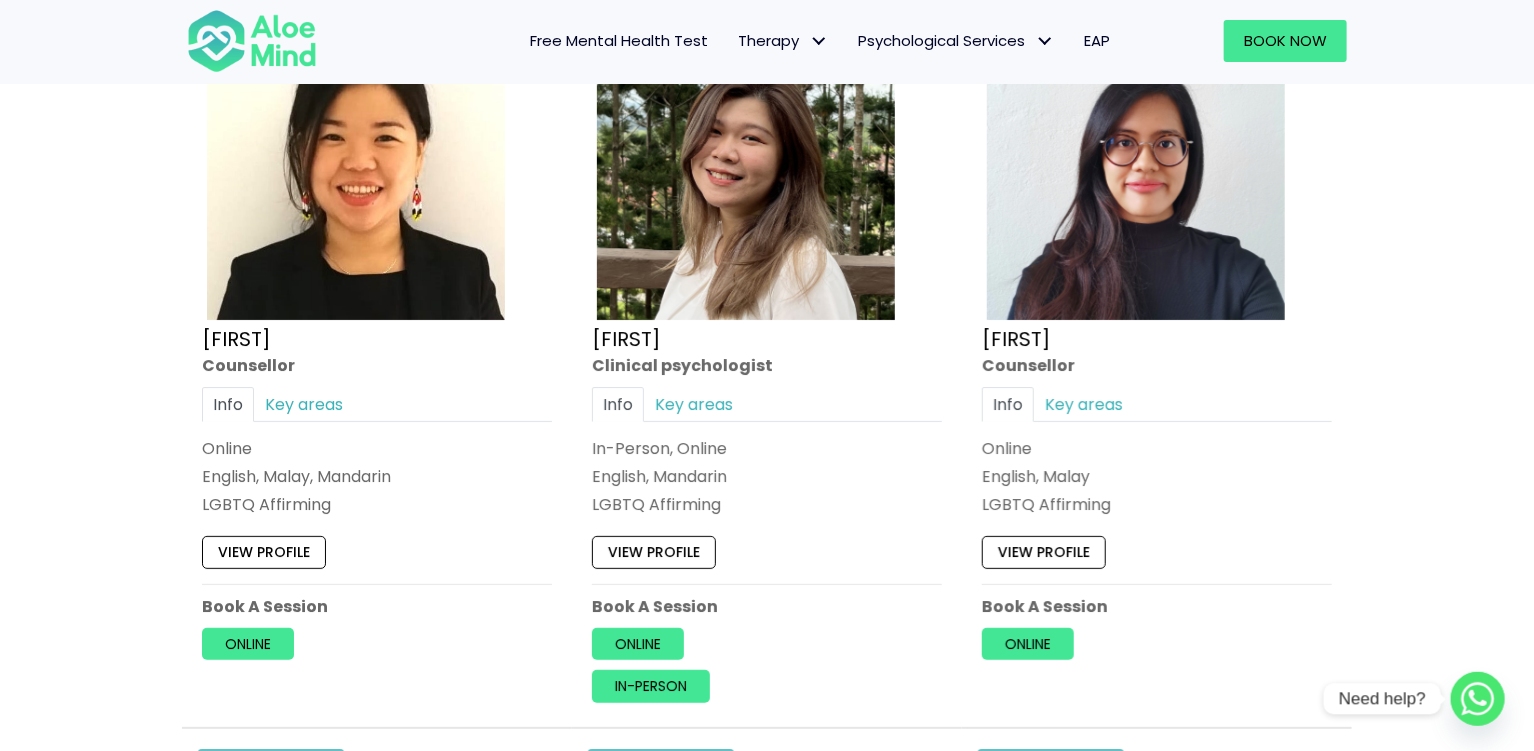 scroll, scrollTop: 3354, scrollLeft: 0, axis: vertical 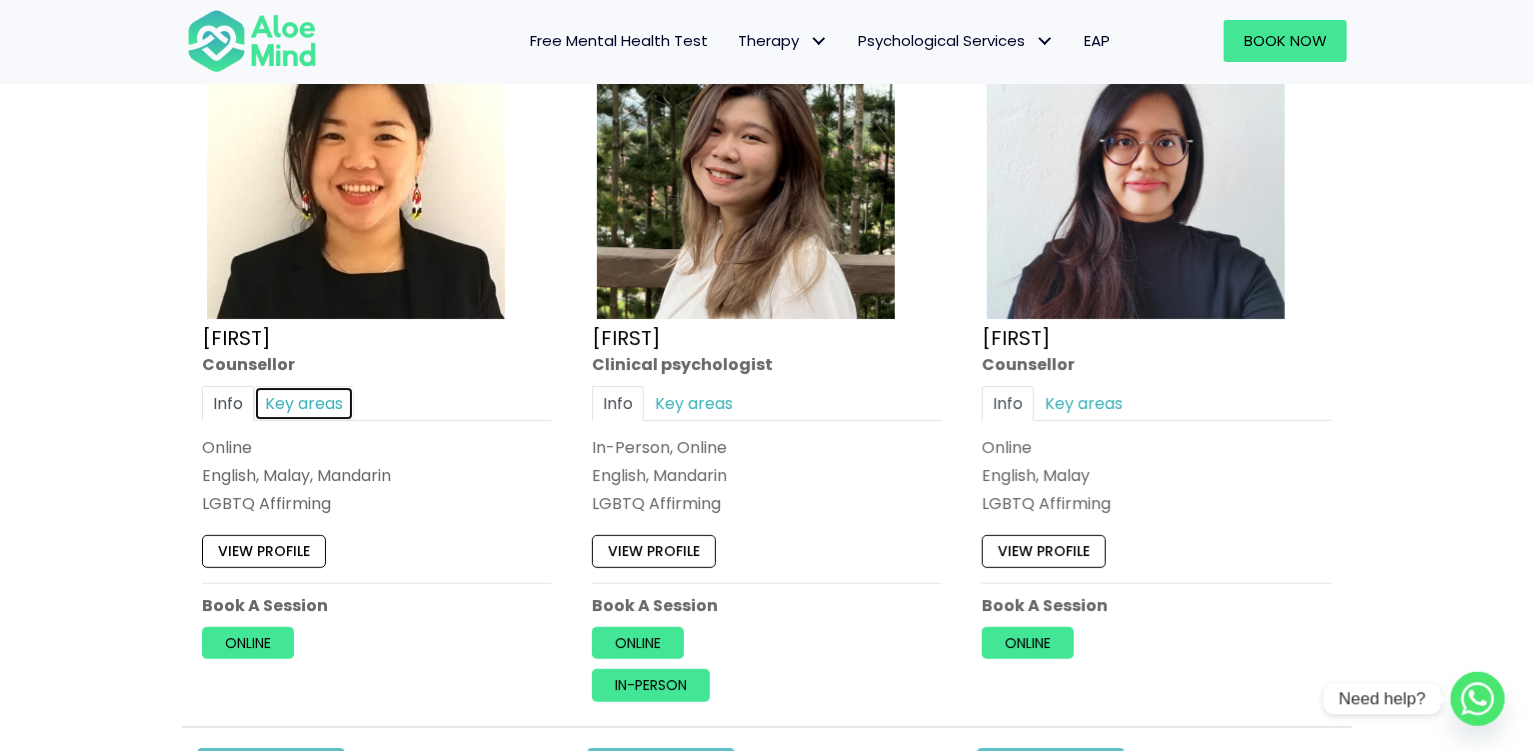 click on "Key areas" at bounding box center (304, 402) 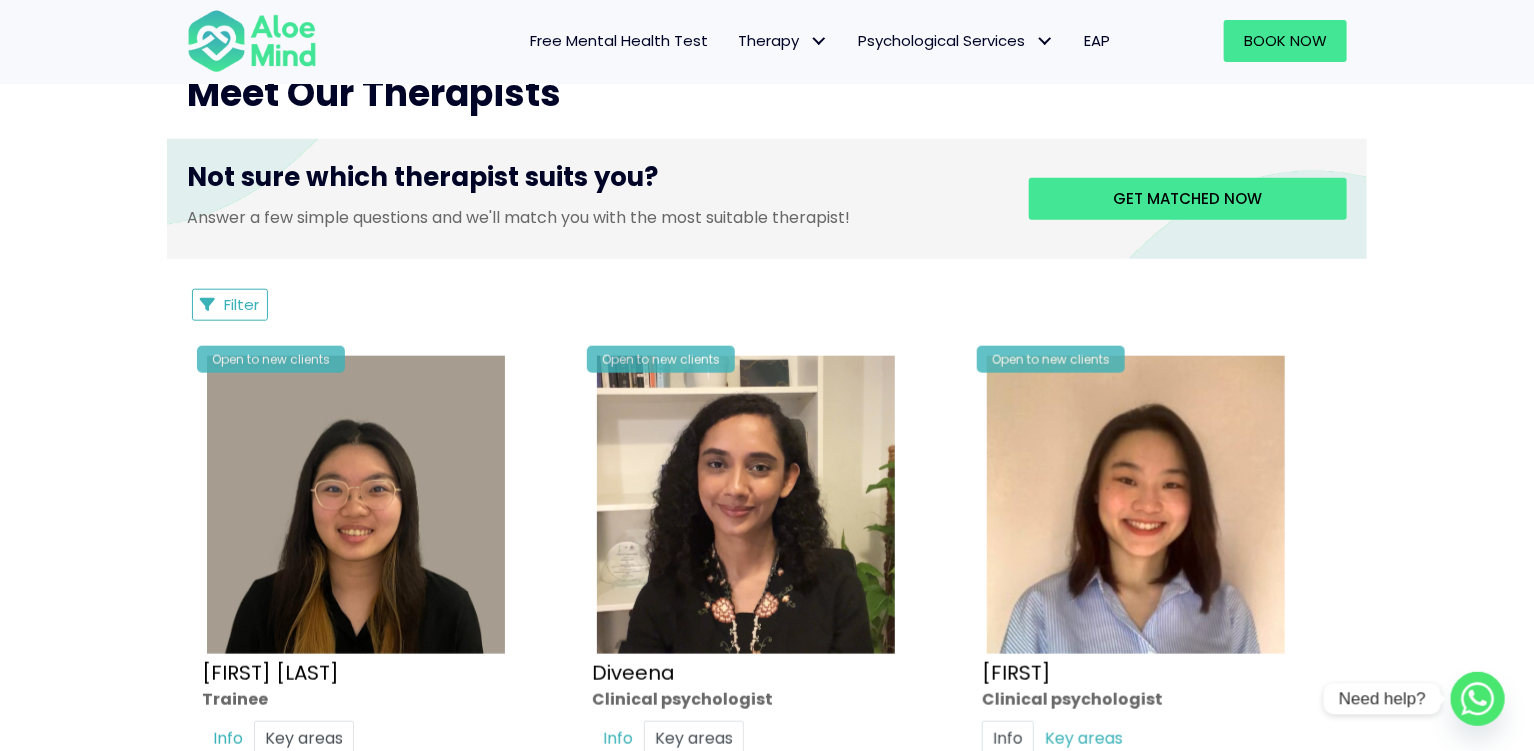 scroll, scrollTop: 778, scrollLeft: 0, axis: vertical 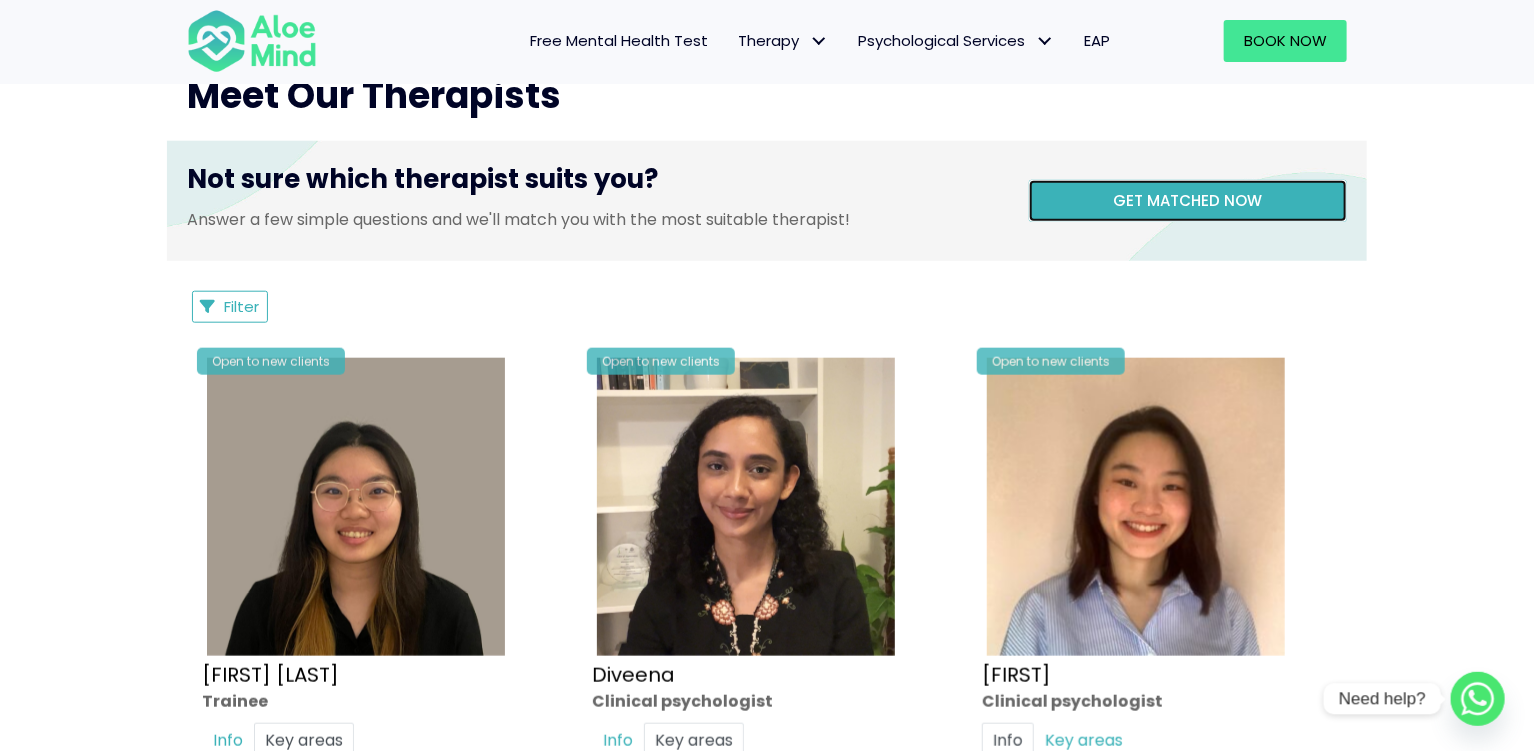 click on "Get matched now" at bounding box center (1188, 200) 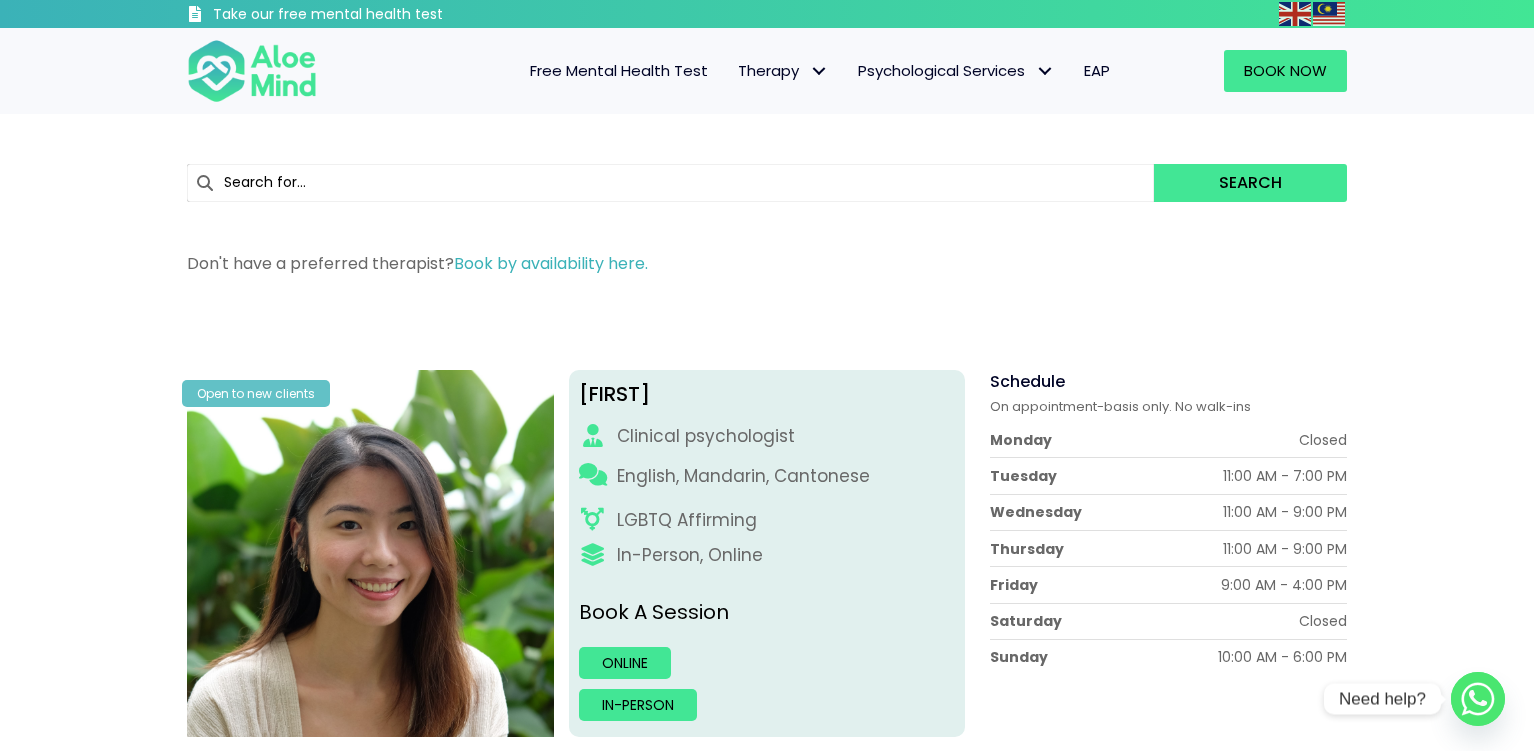 scroll, scrollTop: 0, scrollLeft: 0, axis: both 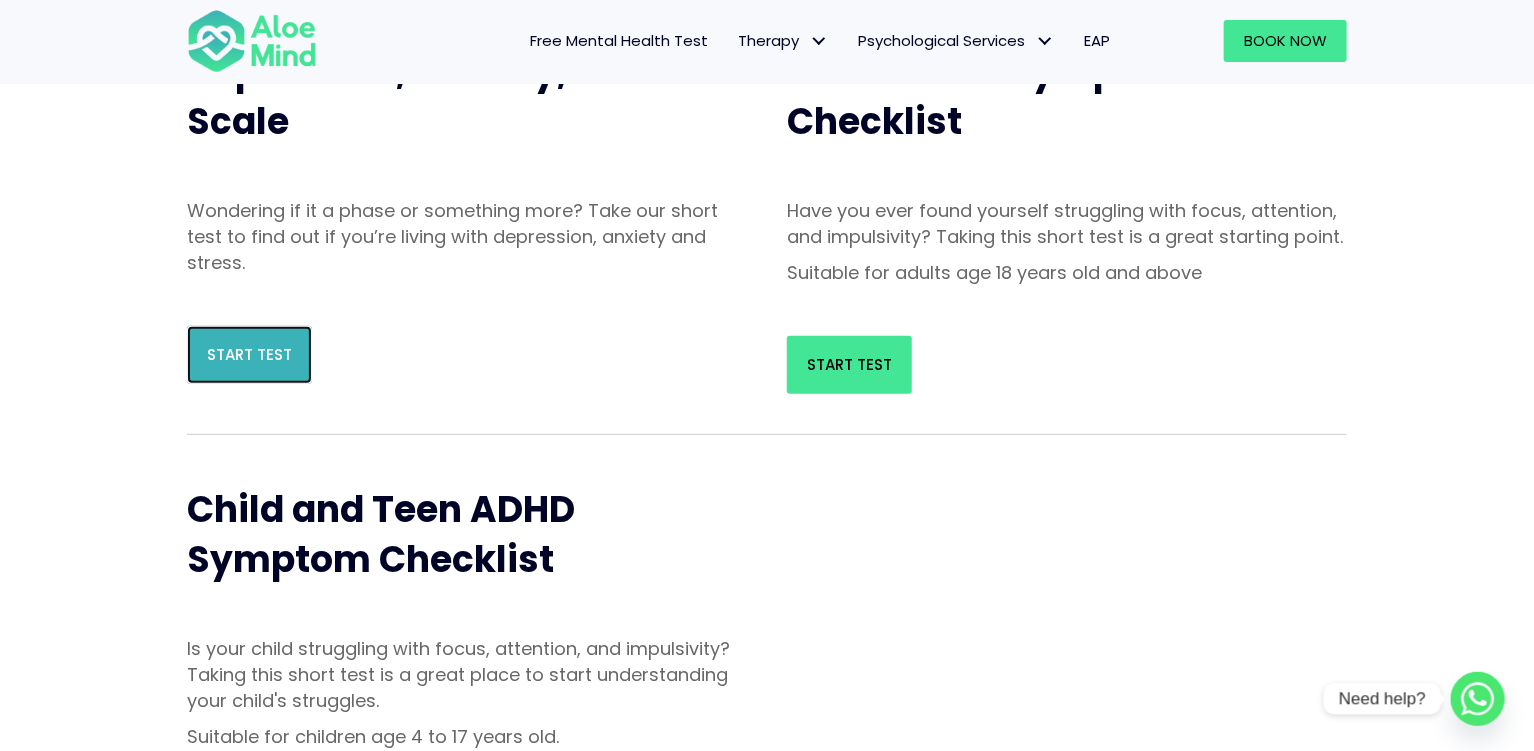 click on "Start Test" at bounding box center (249, 354) 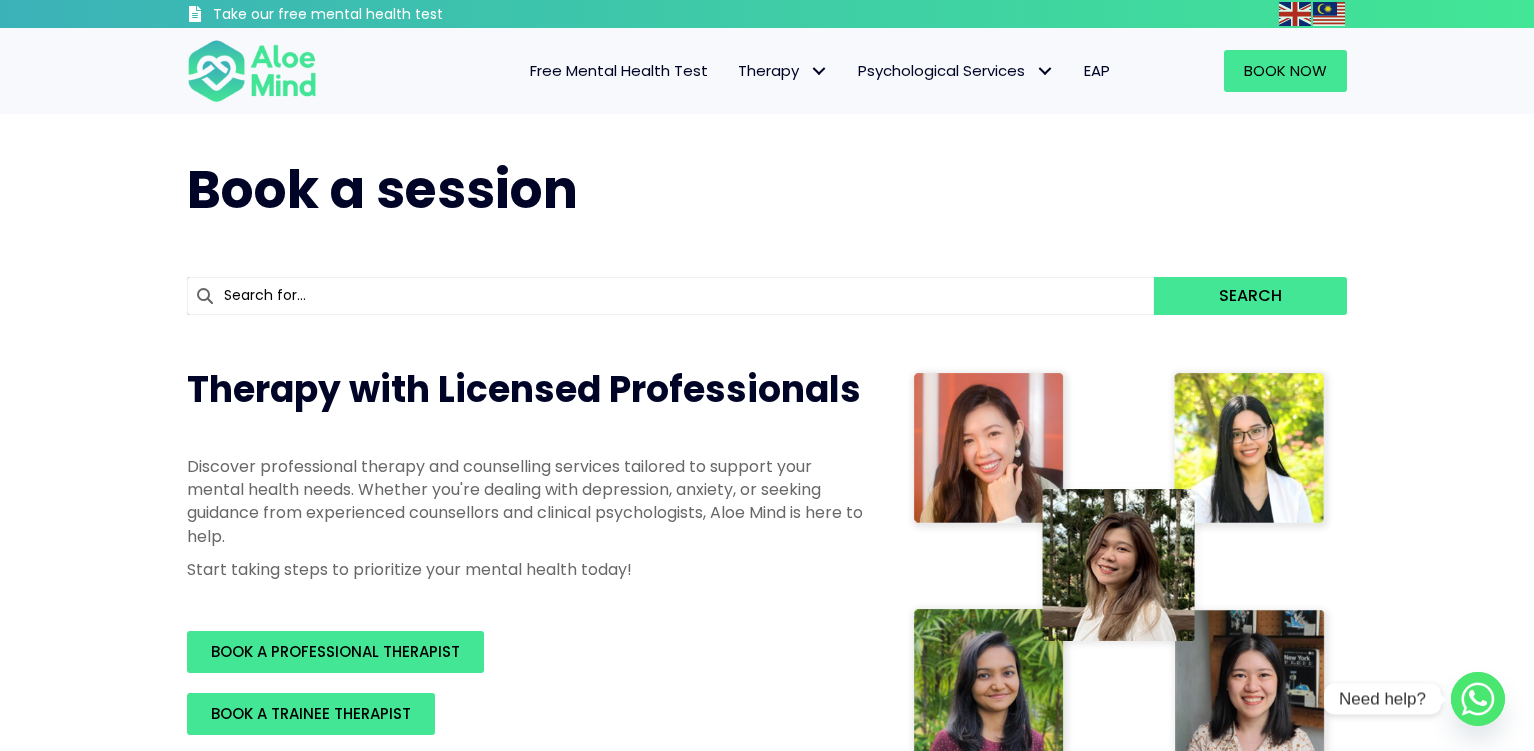 scroll, scrollTop: 0, scrollLeft: 0, axis: both 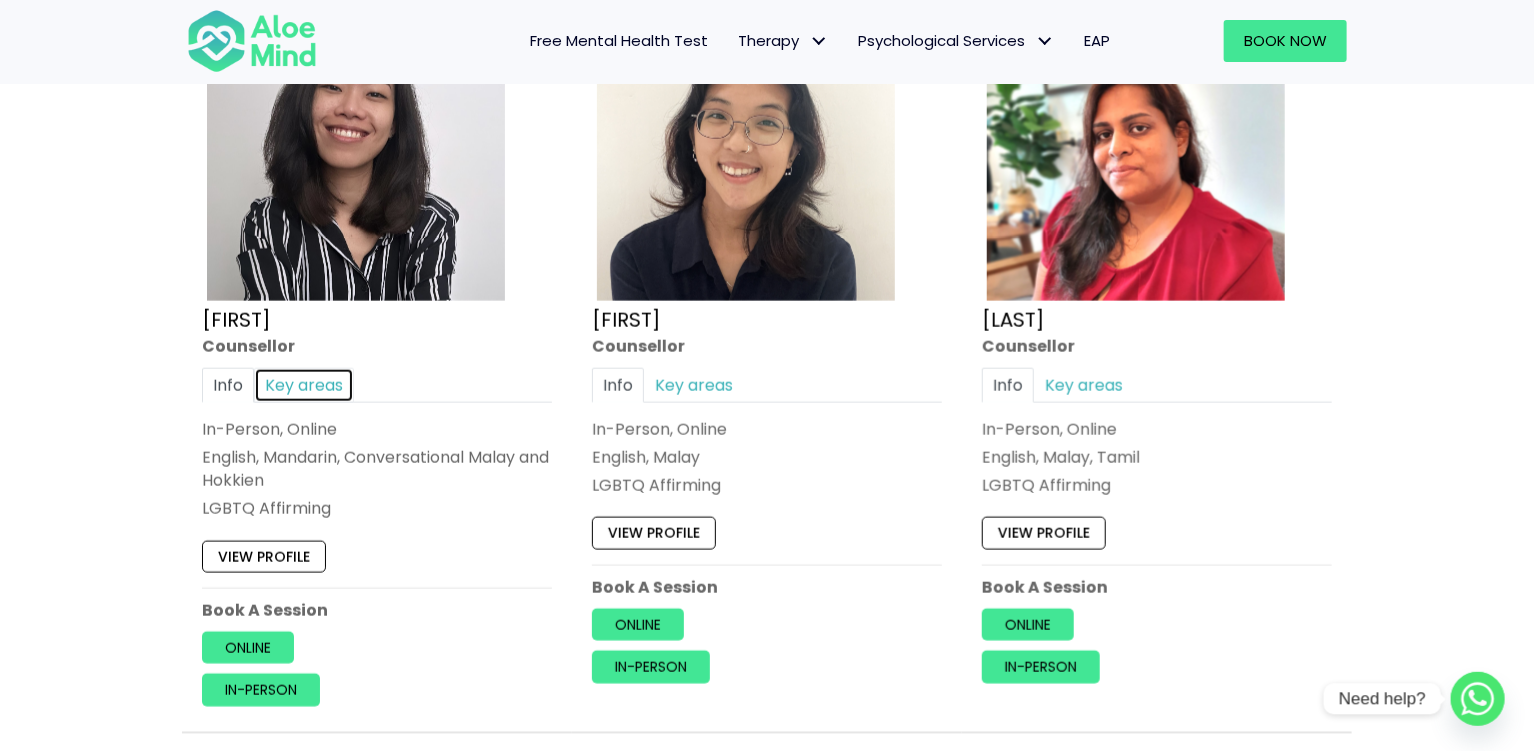 click on "Key areas" at bounding box center [304, 385] 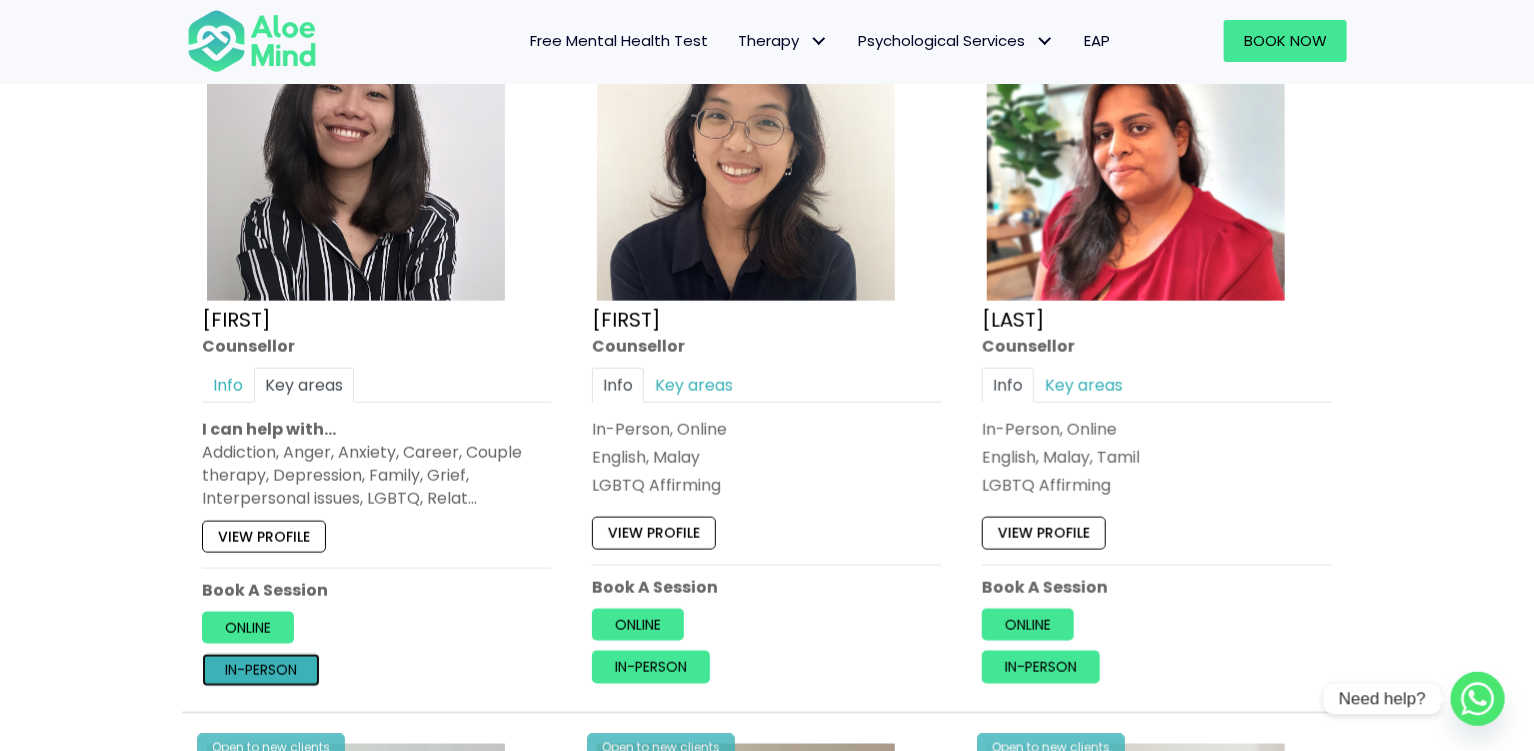 click on "In-person" at bounding box center (261, 671) 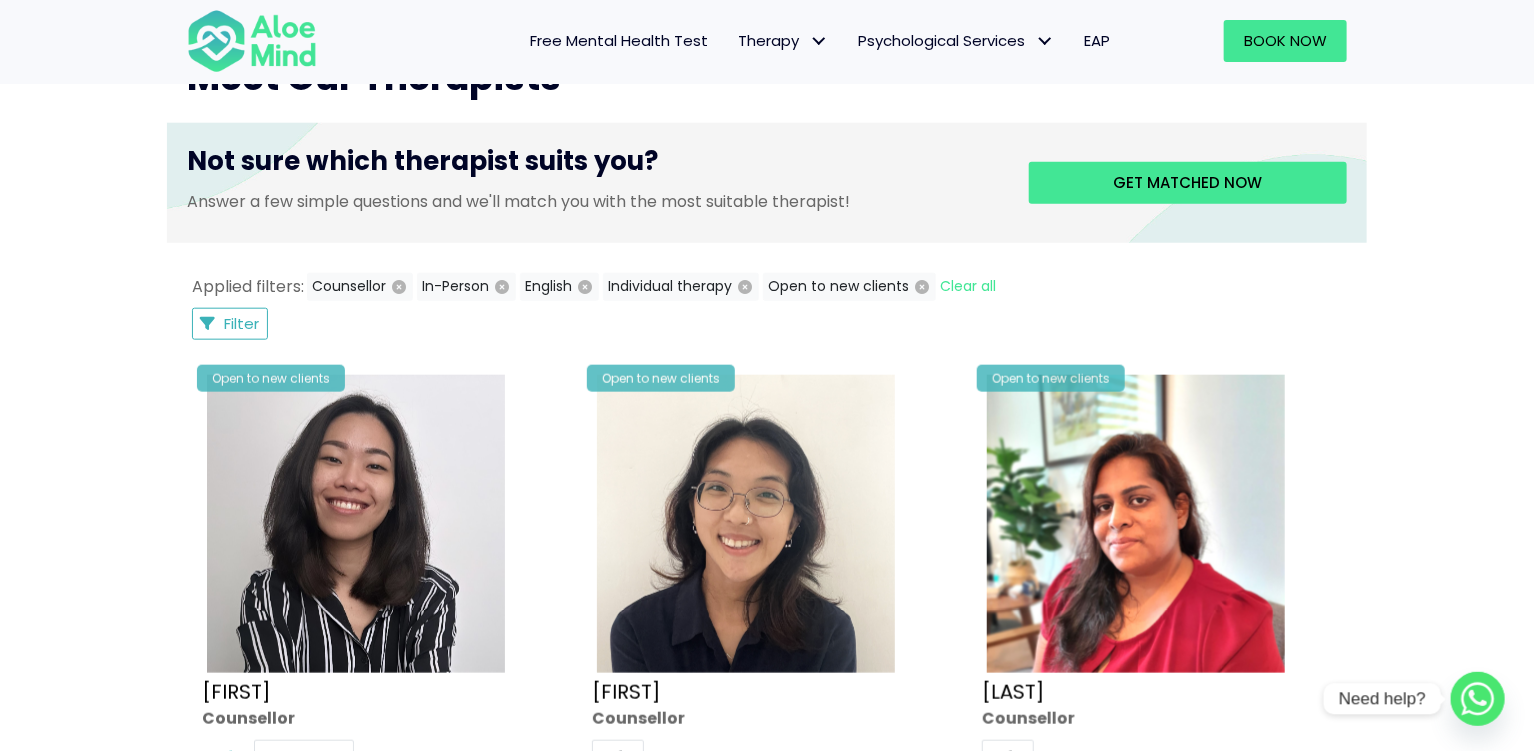 scroll, scrollTop: 778, scrollLeft: 0, axis: vertical 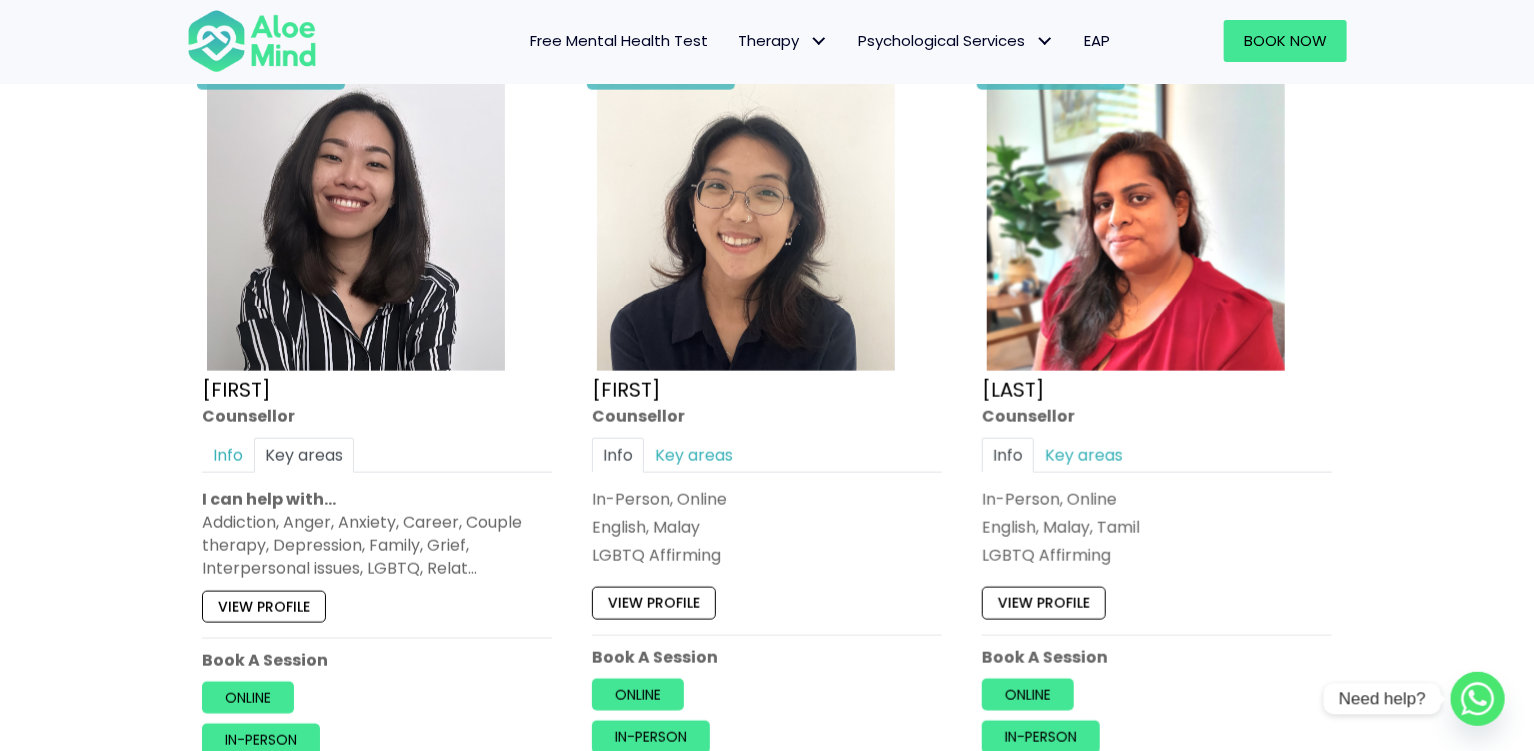 click on "Addiction, Anger, Anxiety, Career, Couple therapy, Depression, Family, Grief, Interpersonal issues, LGBTQ, Relat…" at bounding box center (377, 546) 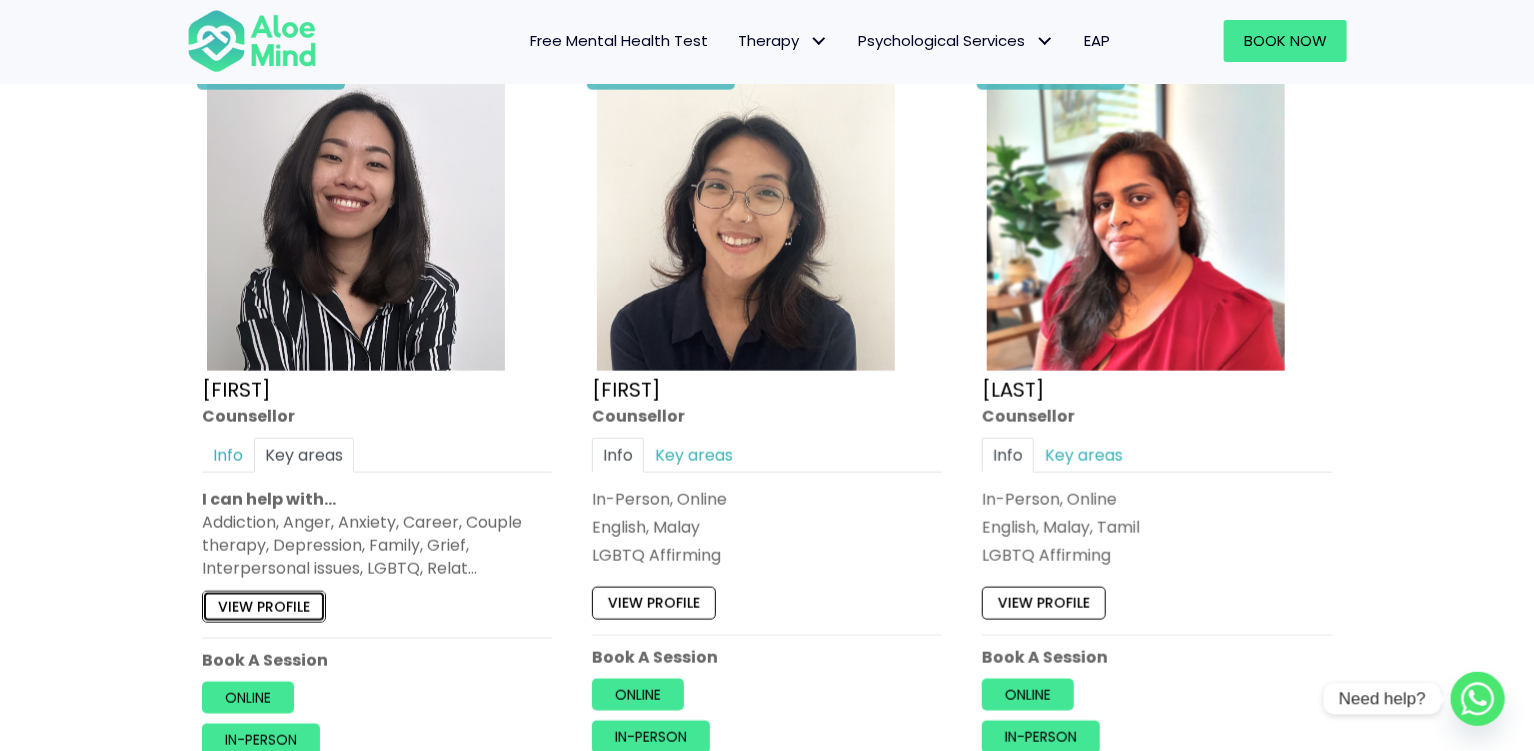 click on "View profile" at bounding box center [264, 607] 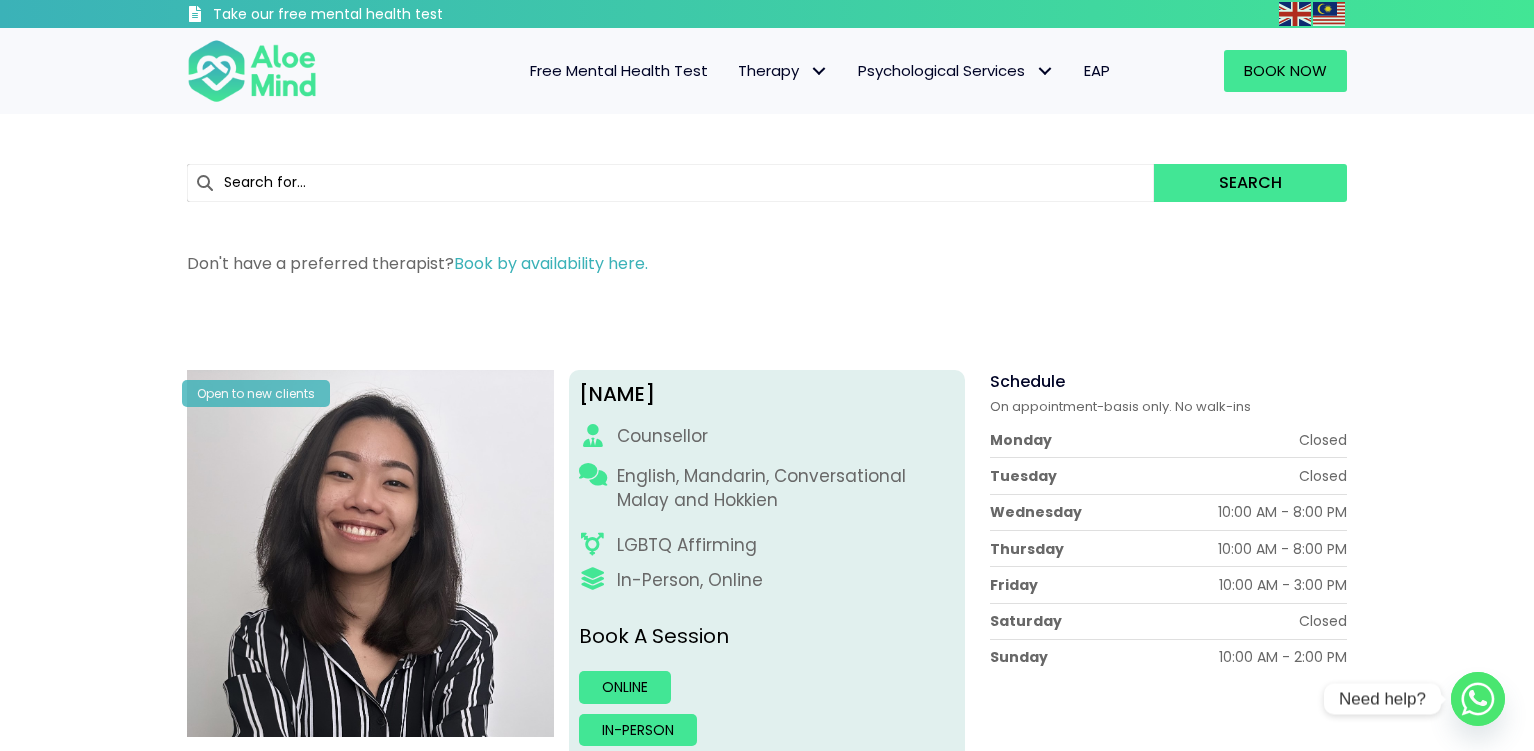 scroll, scrollTop: 0, scrollLeft: 0, axis: both 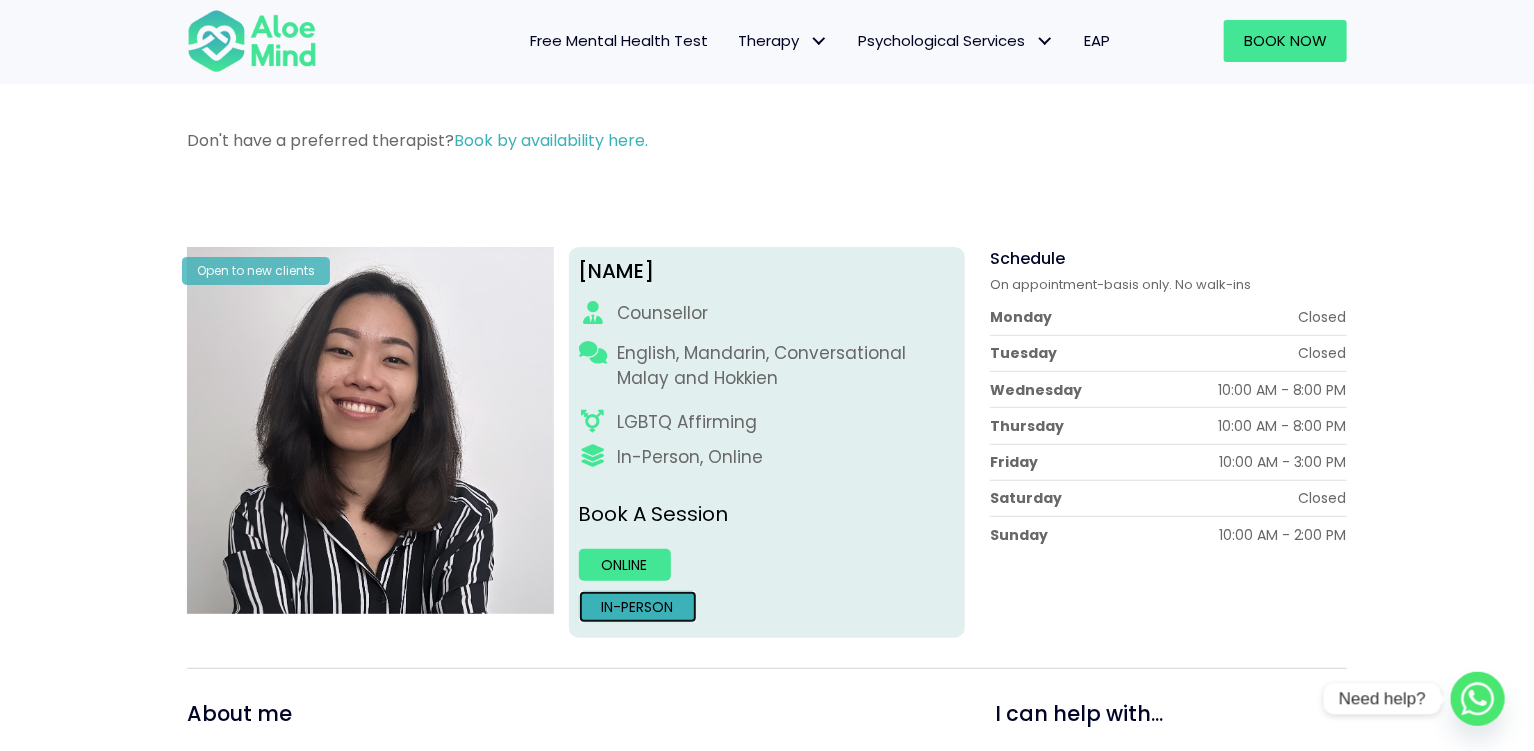 click on "In-person" at bounding box center [638, 607] 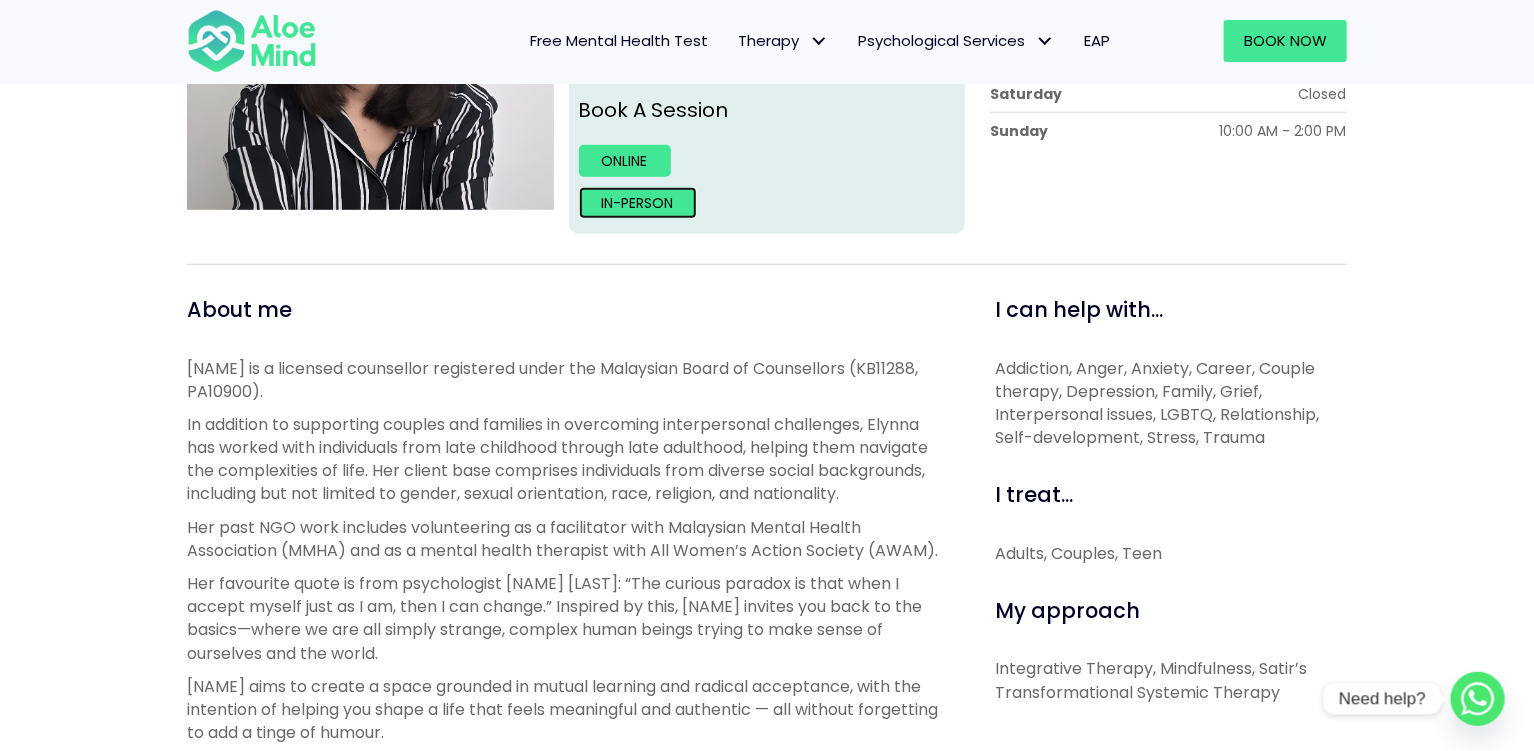 scroll, scrollTop: 627, scrollLeft: 0, axis: vertical 